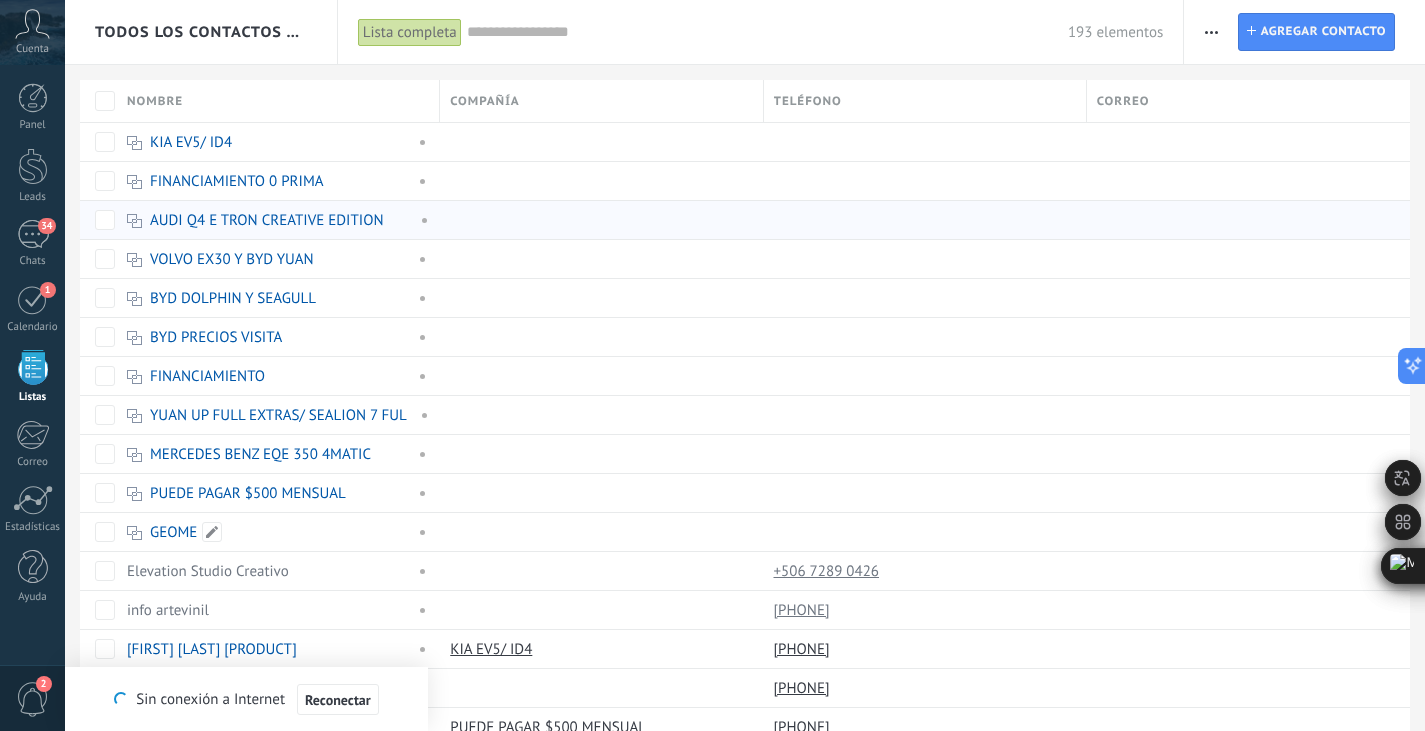 scroll, scrollTop: 0, scrollLeft: 0, axis: both 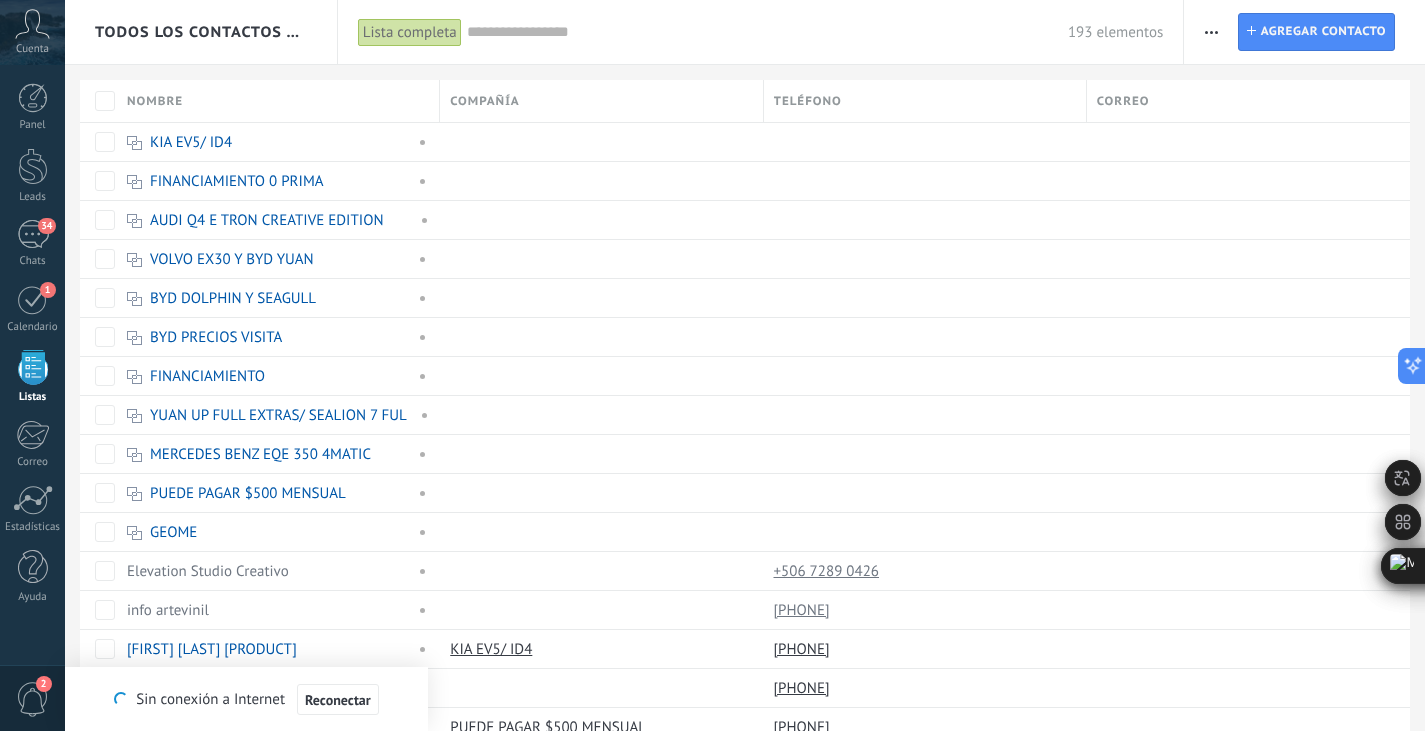 click on ".abccls-1,.abccls-2{fill-rule:evenodd}.abccls-2{fill:#fff} .abfcls-1{fill:none}.abfcls-2{fill:#fff} .abncls-1{isolation:isolate}.abncls-2{opacity:.06}.abncls-2,.abncls-3,.abncls-6{mix-blend-mode:multiply}.abncls-3{opacity:.15}.abncls-4,.abncls-8{fill:#fff}.abncls-5{fill:url(#abnlinear-gradient)}.abncls-6{opacity:.04}.abncls-7{fill:url(#abnlinear-gradient-2)}.abncls-8{fill-rule:evenodd} .abqst0{fill:#ffa200} .abwcls-1{fill:#252525} .cls-1{isolation:isolate} .acicls-1{fill:none} .aclcls-1{fill:#232323} .acnst0{display:none} .addcls-1,.addcls-2{fill:none;stroke-miterlimit:10}.addcls-1{stroke:#dfe0e5}.addcls-2{stroke:#a1a7ab} .adecls-1,.adecls-2{fill:none;stroke-miterlimit:10}.adecls-1{stroke:#dfe0e5}.adecls-2{stroke:#a1a7ab} .adqcls-1{fill:#8591a5;fill-rule:evenodd} .aeccls-1{fill:#5c9f37} .aeecls-1{fill:#f86161} .aejcls-1{fill:#8591a5;fill-rule:evenodd} .aekcls-1{fill-rule:evenodd} .aelcls-1{fill-rule:evenodd;fill:currentColor} .aemcls-1{fill-rule:evenodd;fill:currentColor} .aercls-2{fill:#24bc8c}" at bounding box center (712, 365) 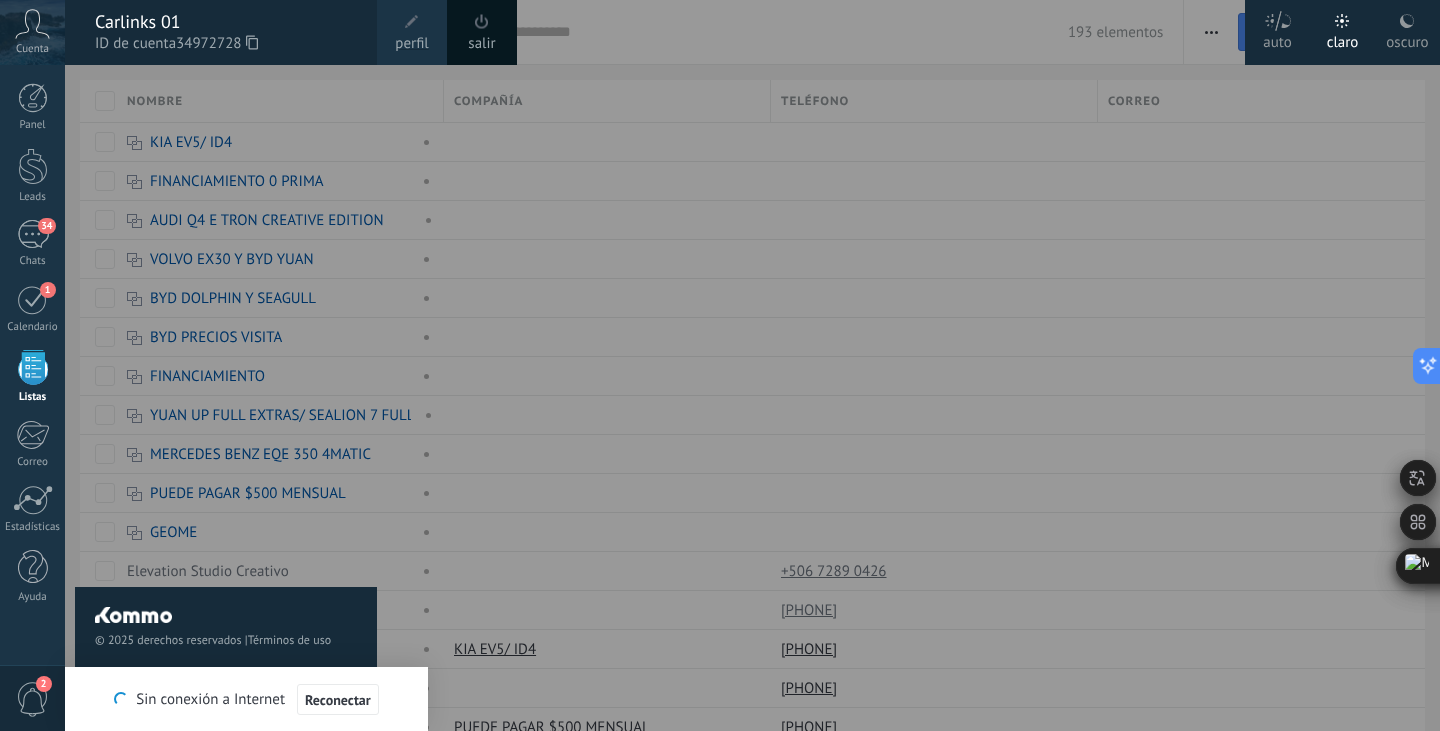 click at bounding box center [412, 22] 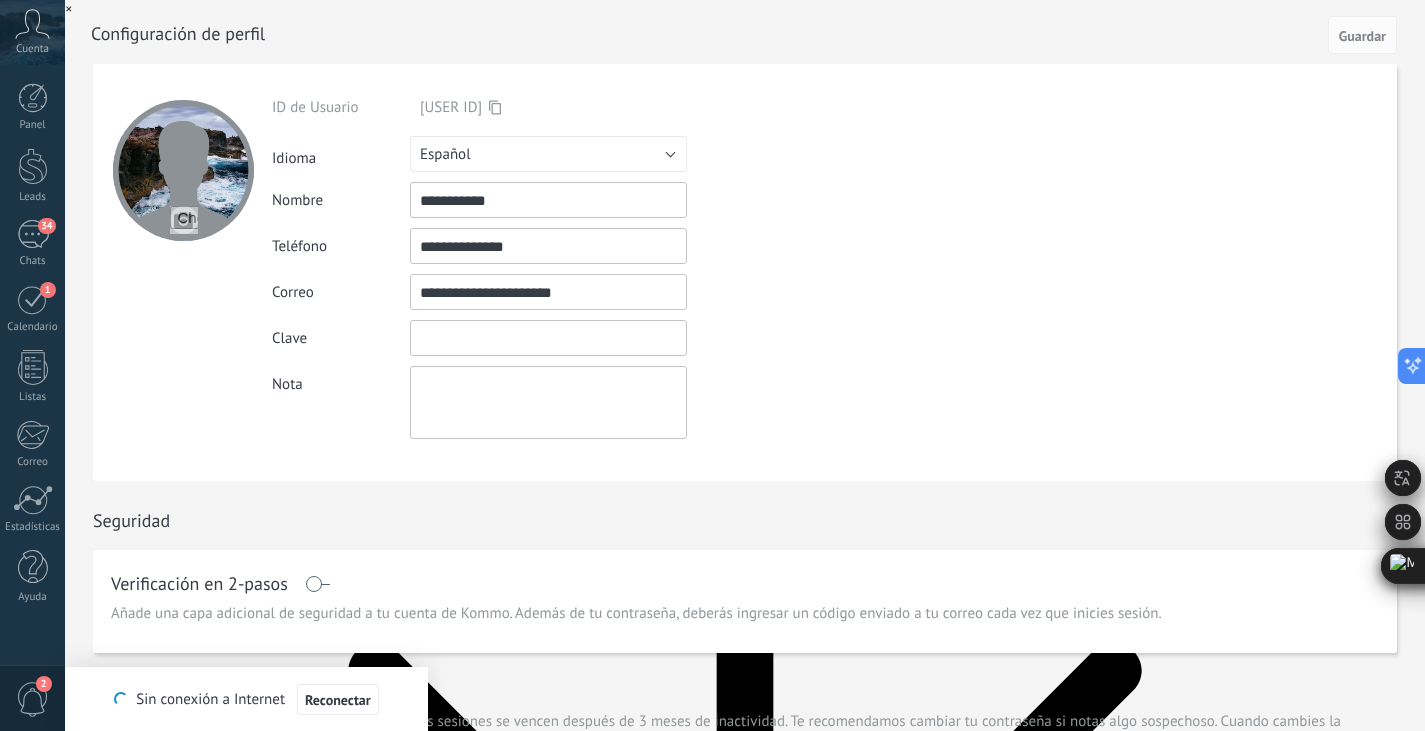 click at bounding box center (548, 338) 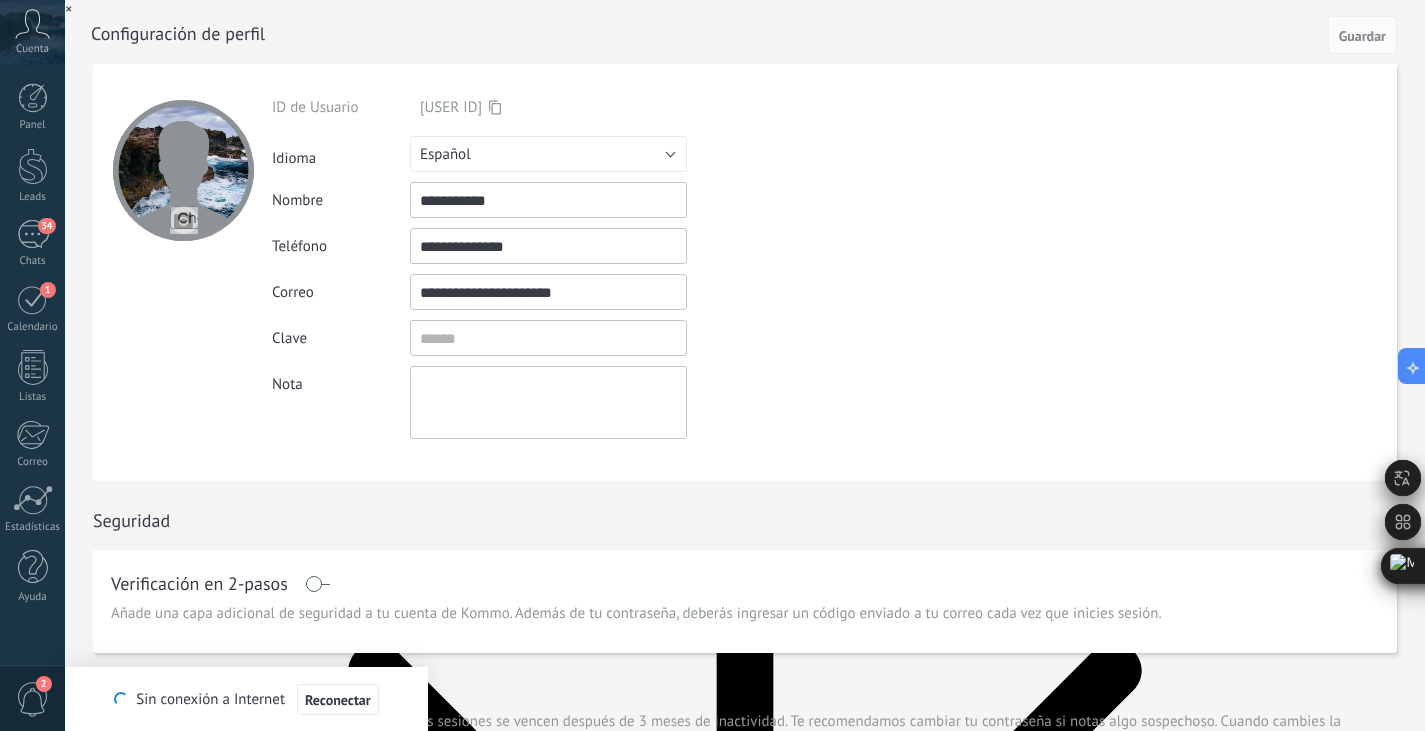 click at bounding box center [548, 402] 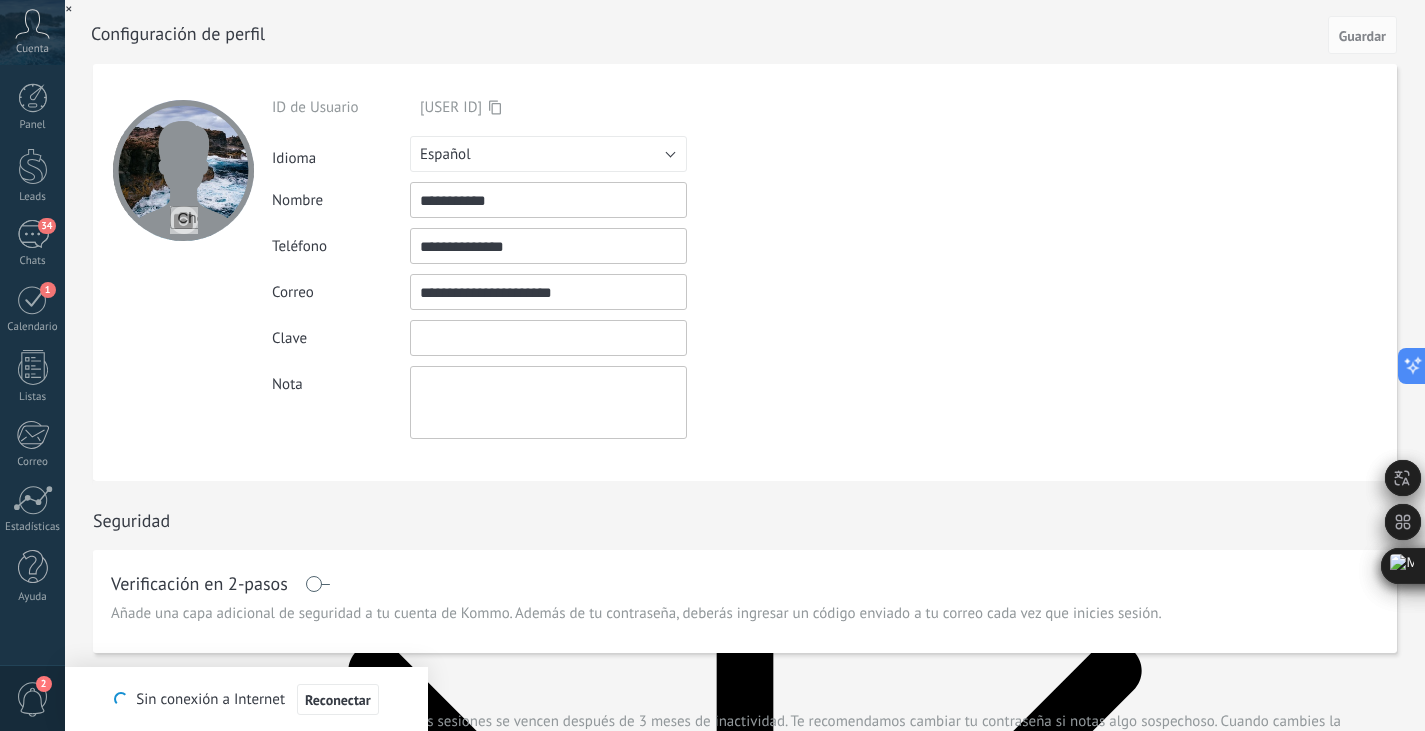 click at bounding box center [548, 338] 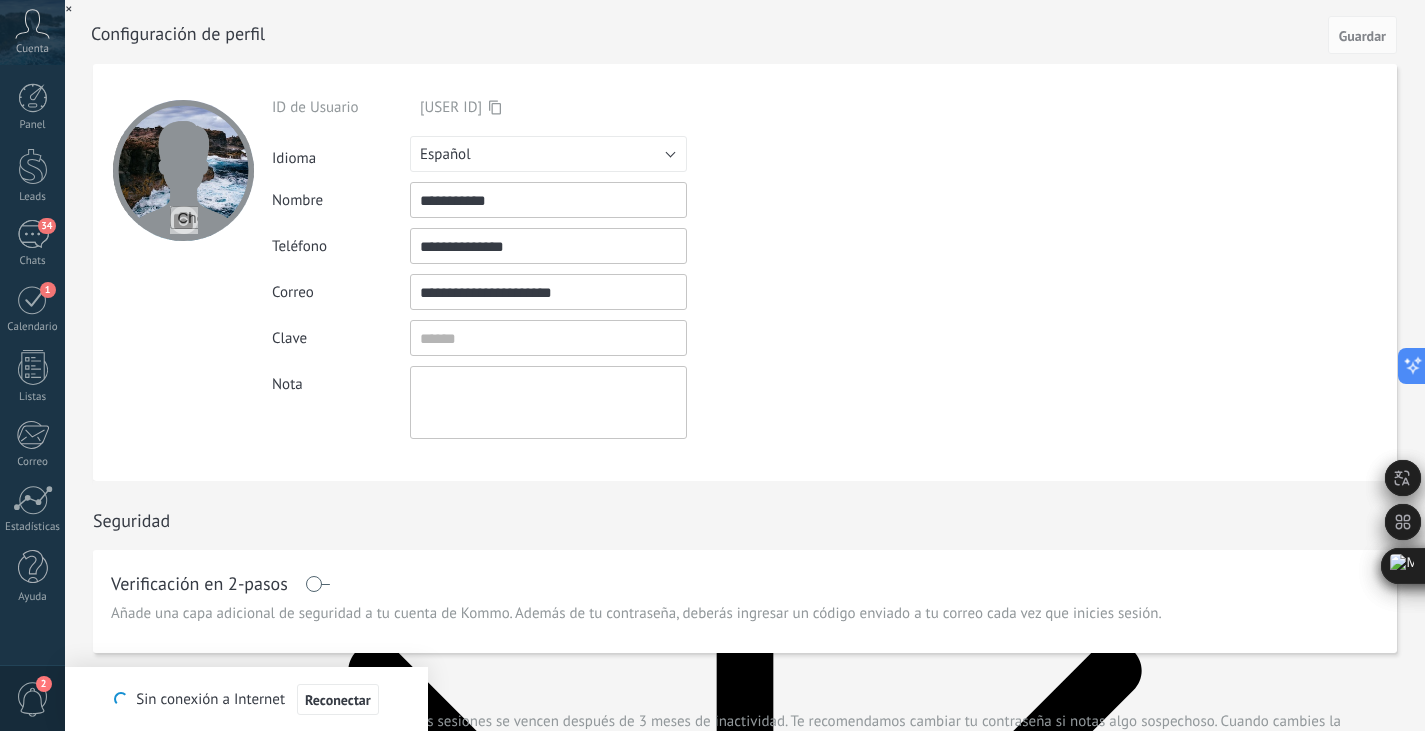 click at bounding box center (548, 402) 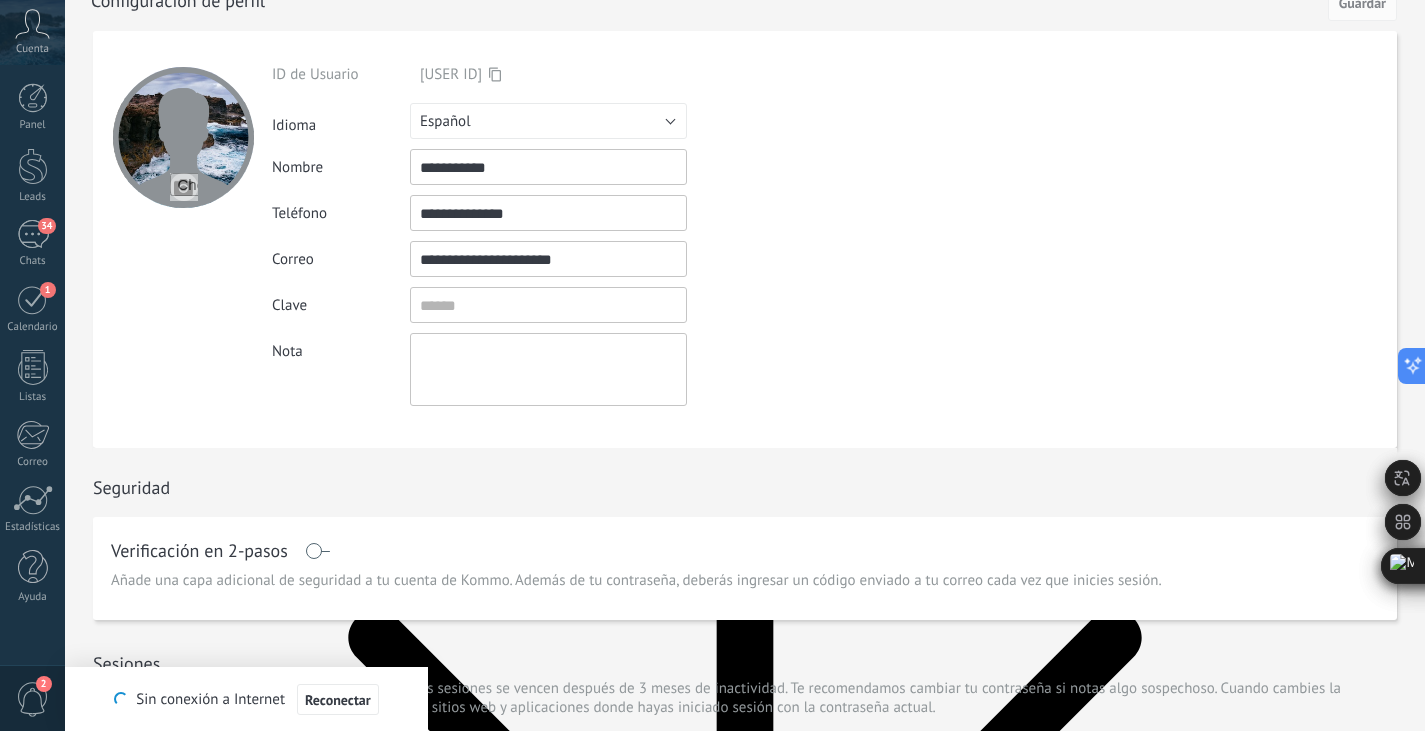 scroll, scrollTop: 0, scrollLeft: 0, axis: both 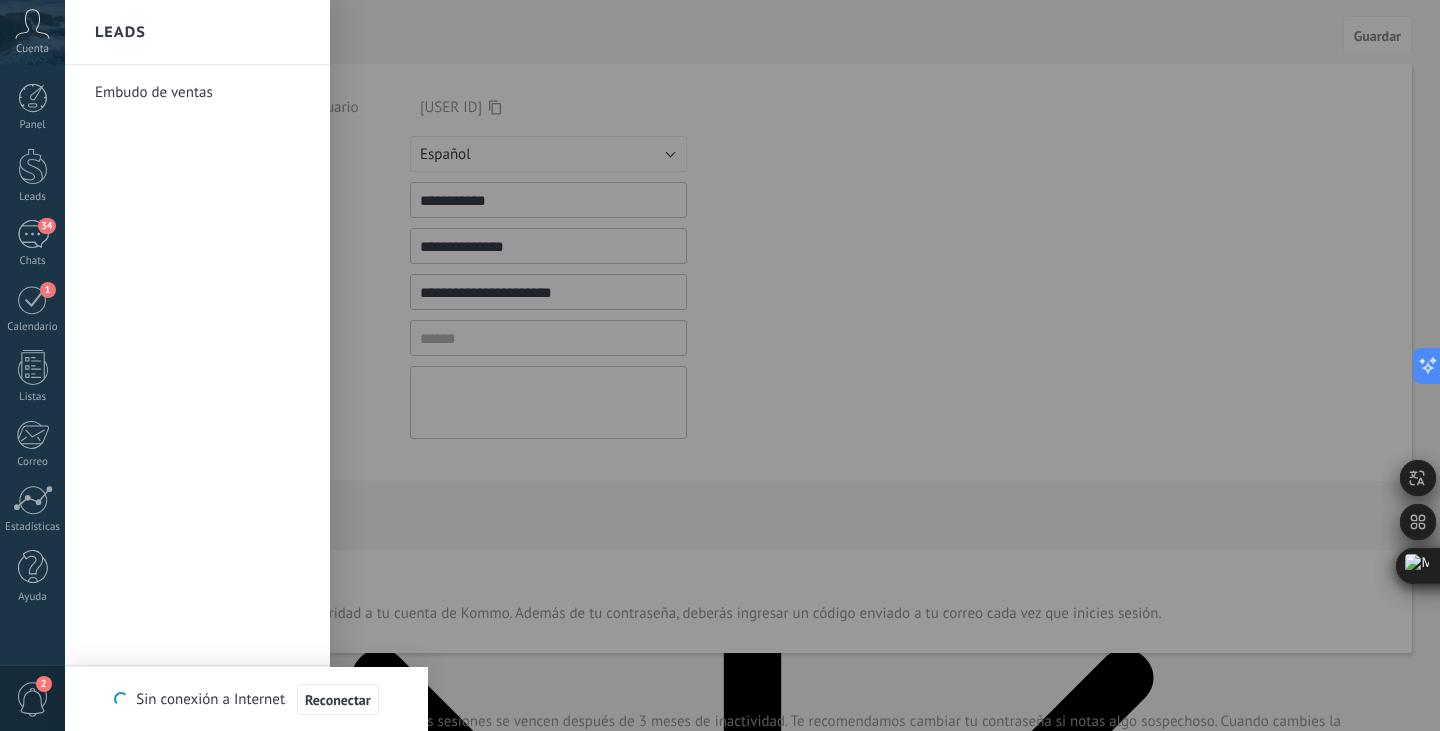 click at bounding box center [785, 365] 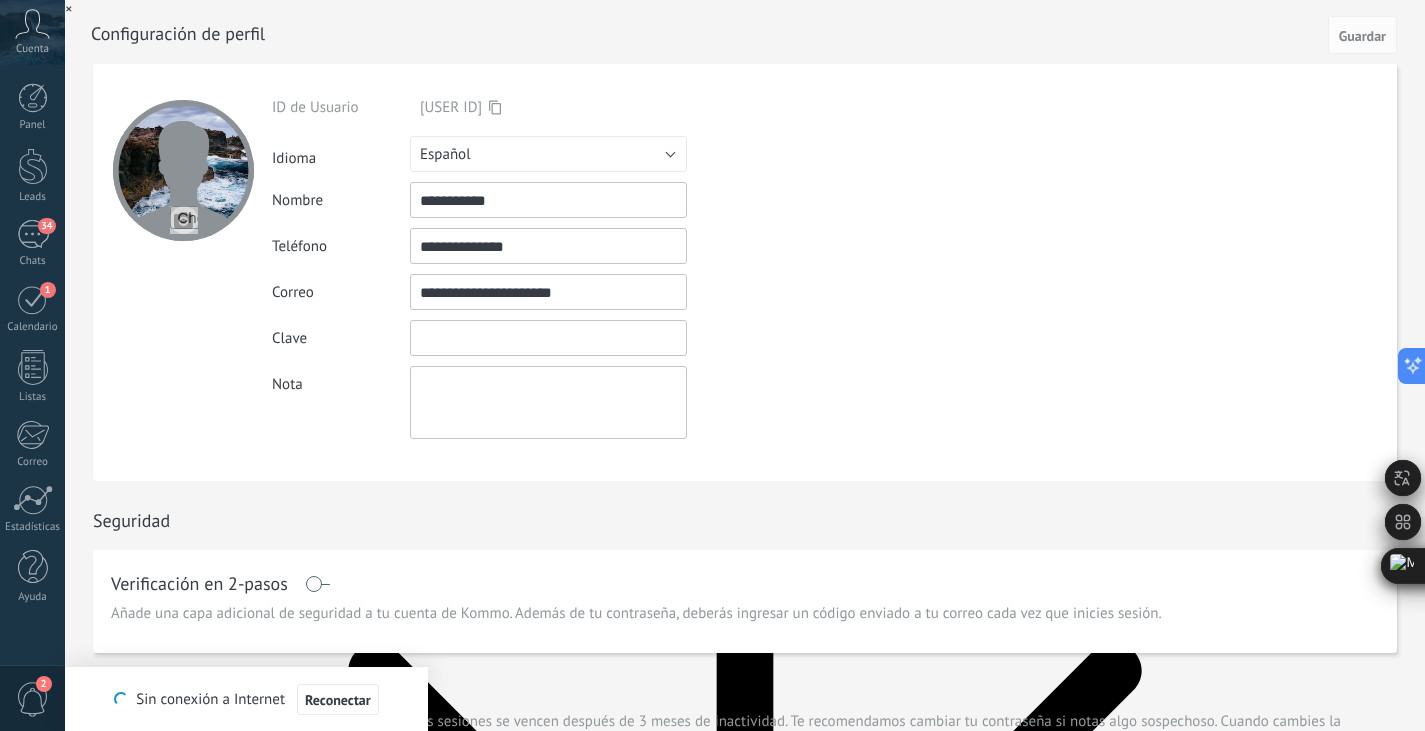 click at bounding box center (548, 338) 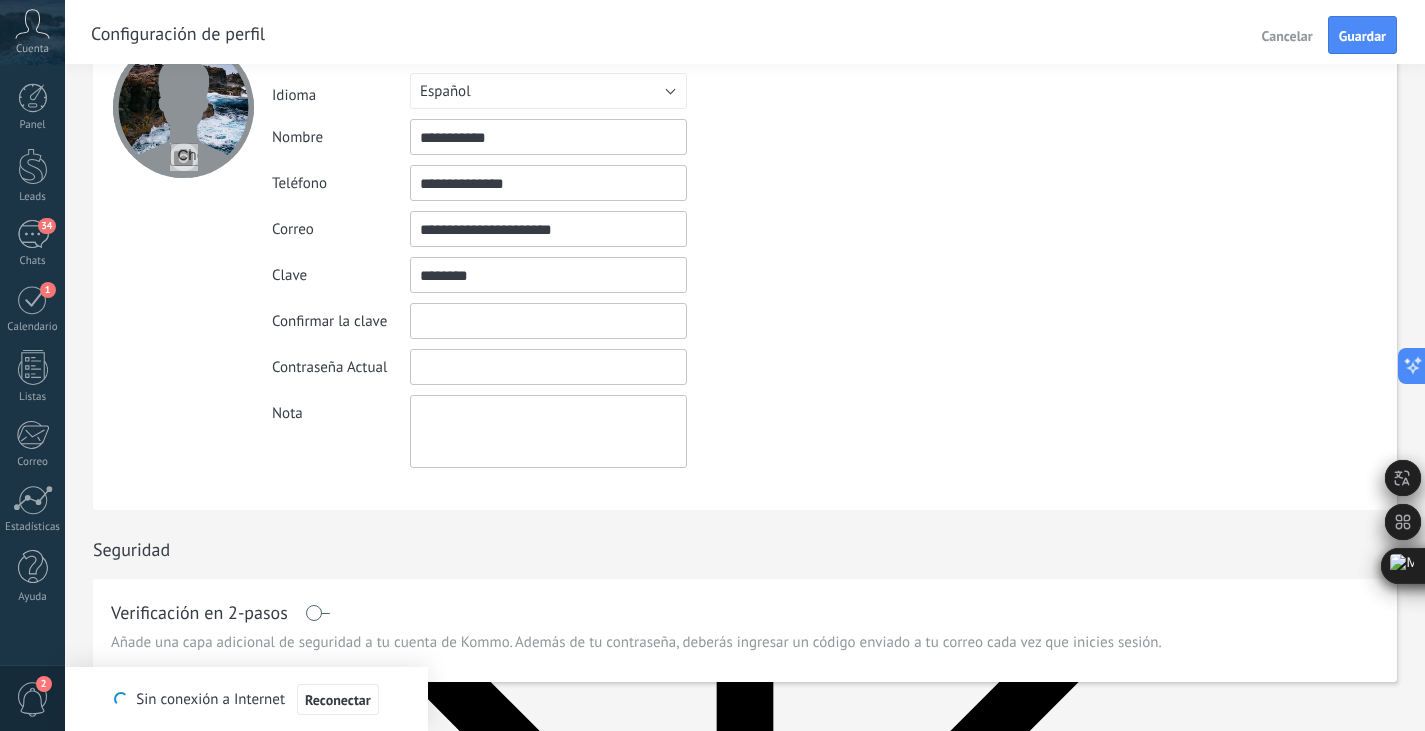 scroll, scrollTop: 100, scrollLeft: 0, axis: vertical 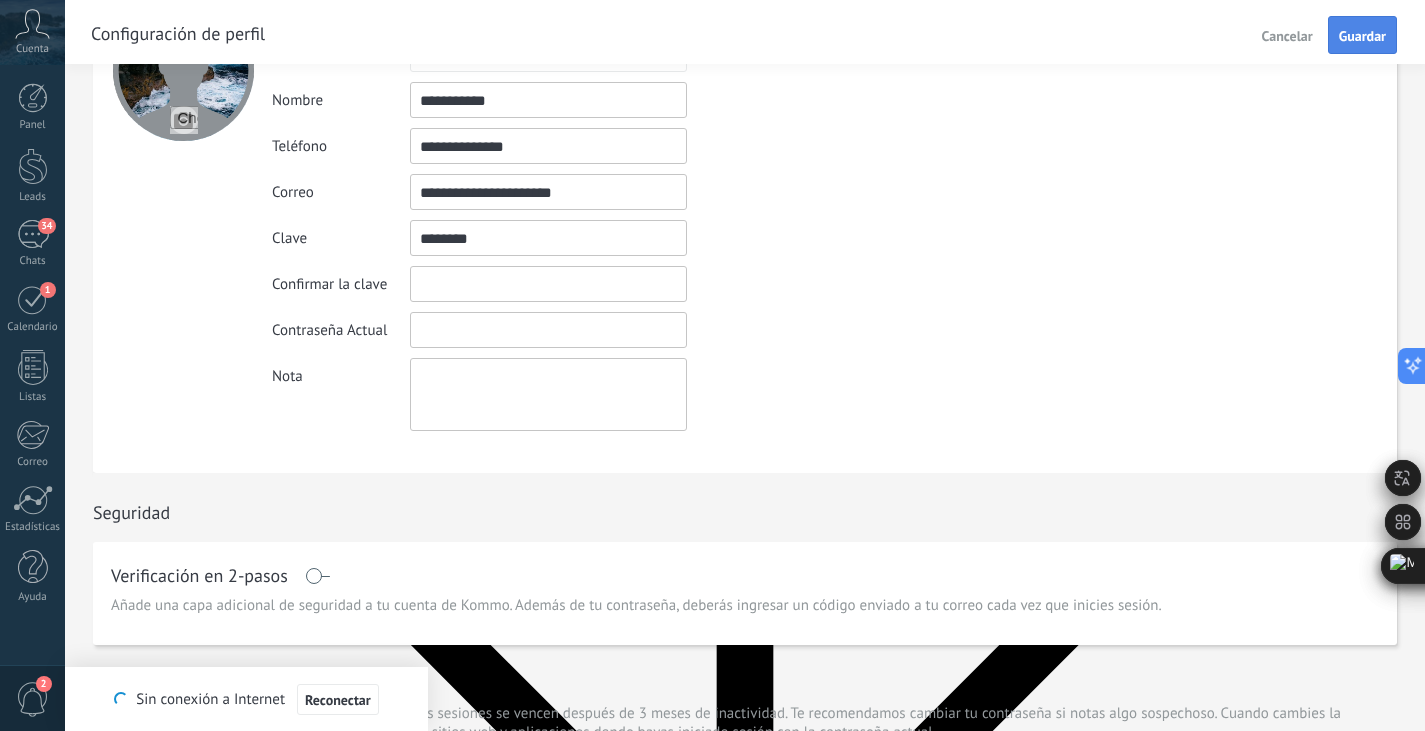 type on "********" 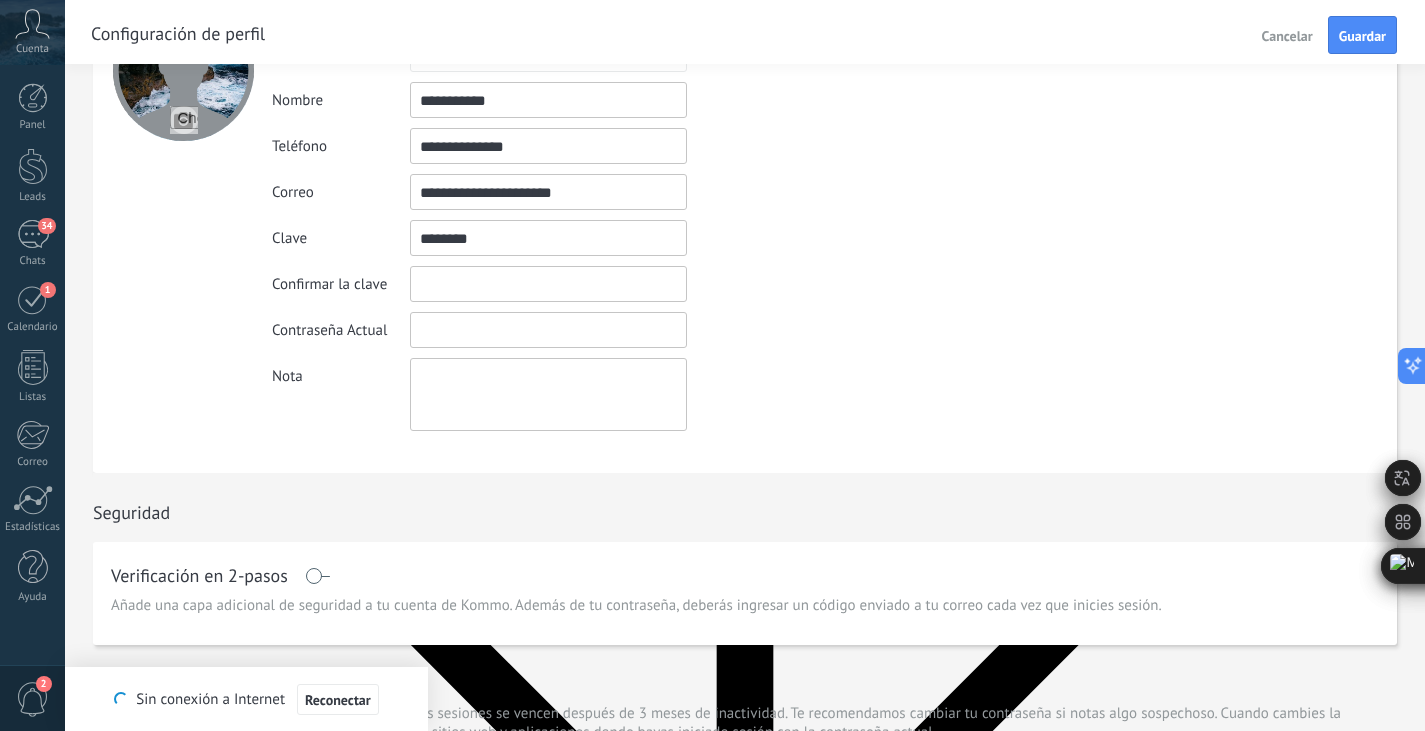drag, startPoint x: 551, startPoint y: 244, endPoint x: 358, endPoint y: 244, distance: 193 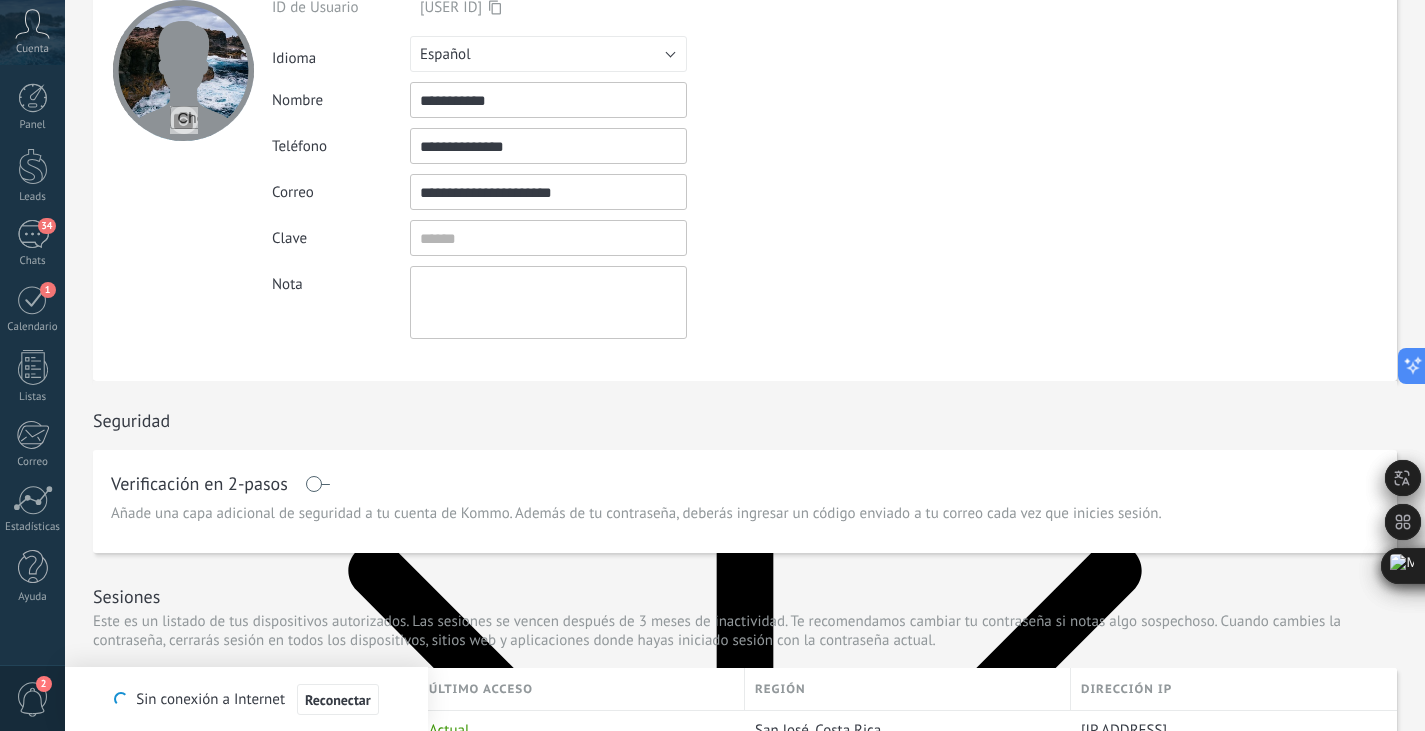 click on "Nota" at bounding box center [341, 280] 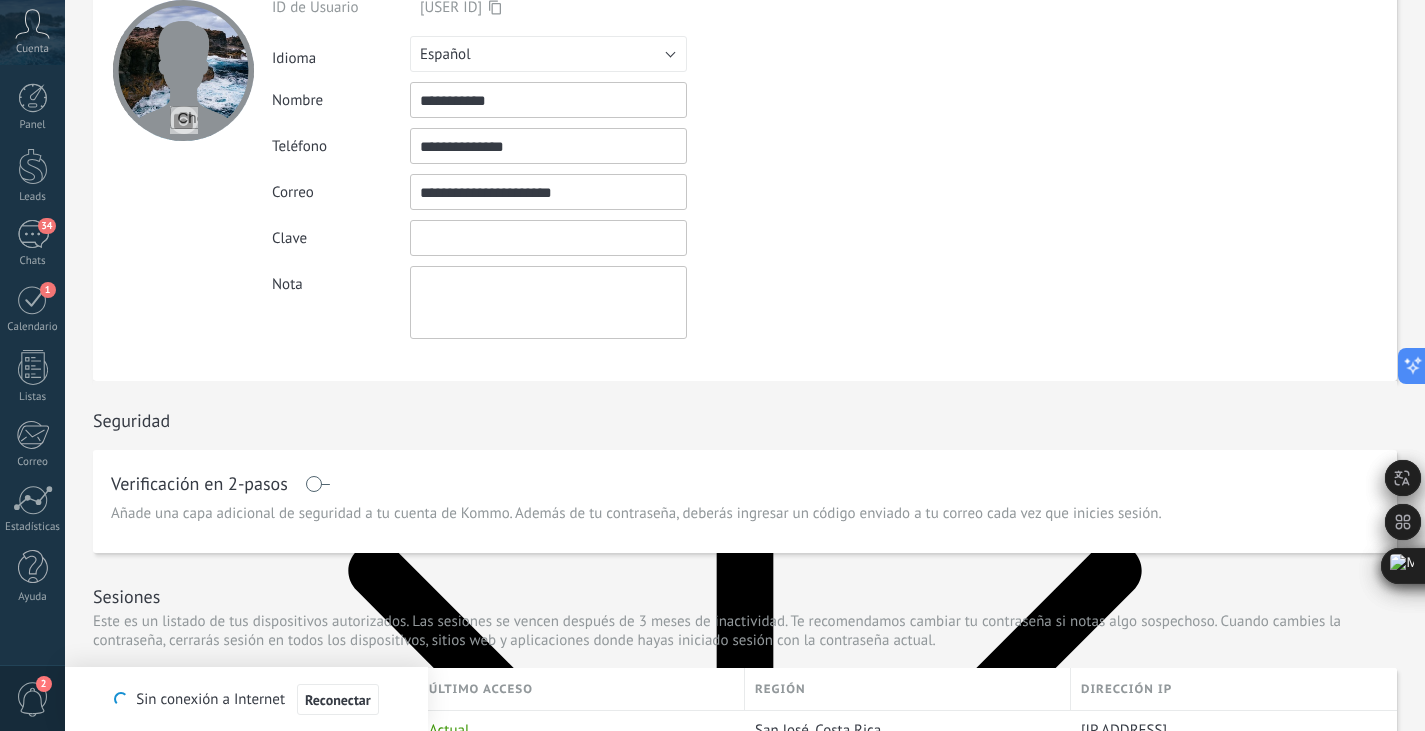 click at bounding box center (548, 238) 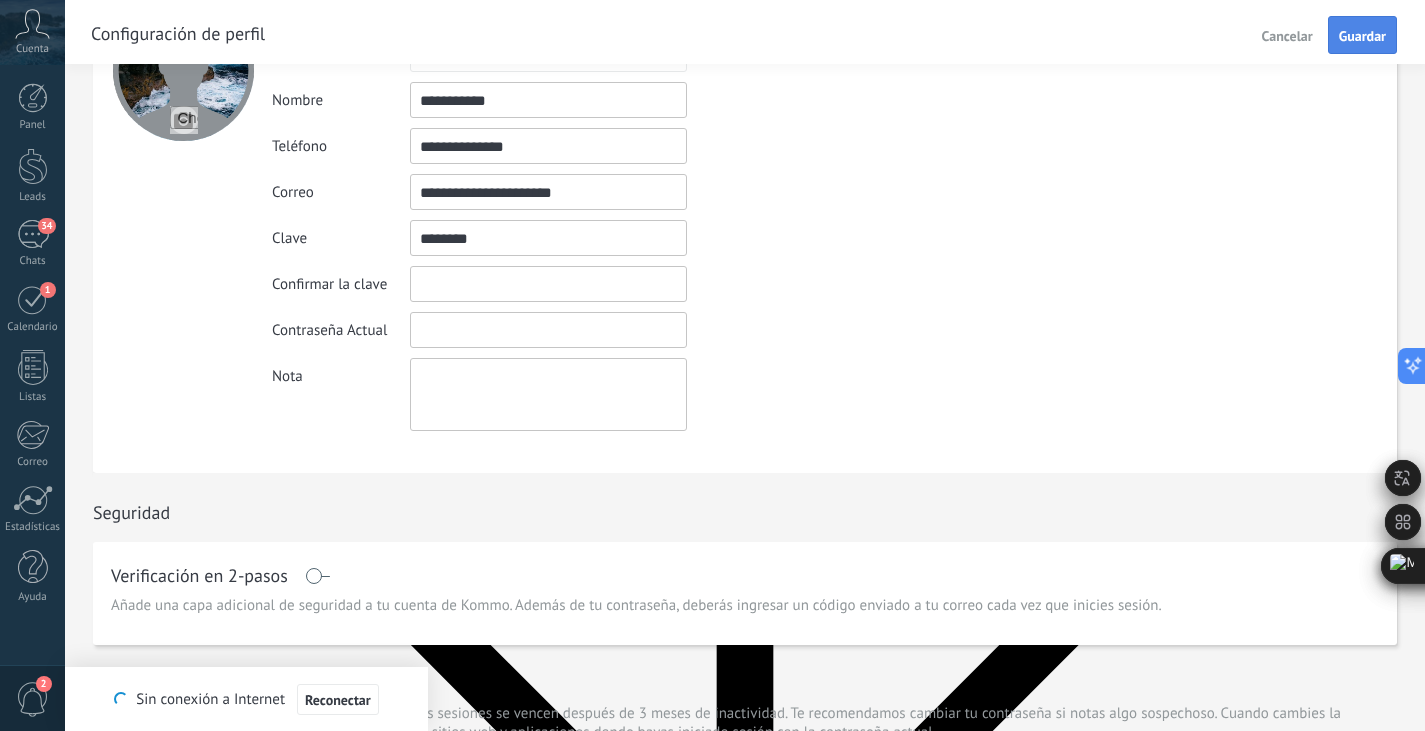 click on "Guardar" at bounding box center (1362, 35) 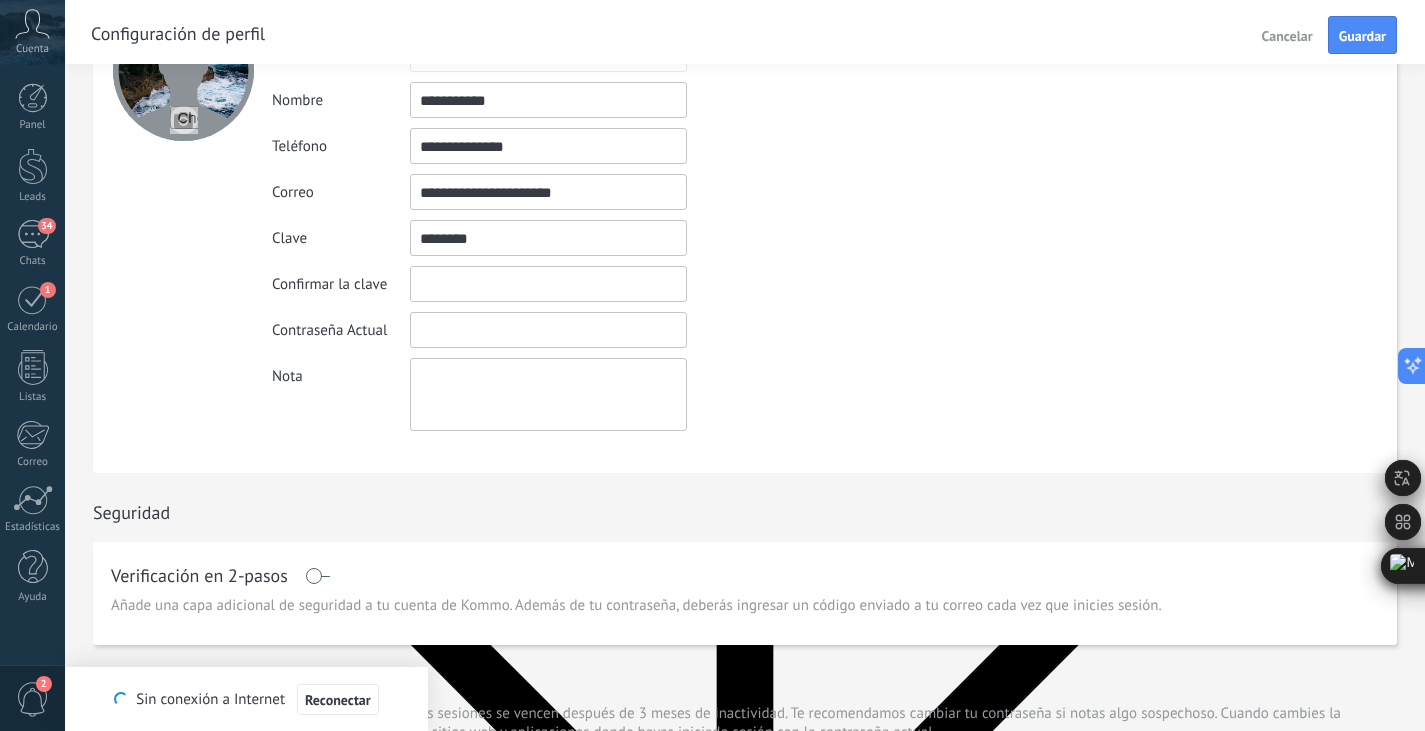drag, startPoint x: 506, startPoint y: 228, endPoint x: 385, endPoint y: 227, distance: 121.004135 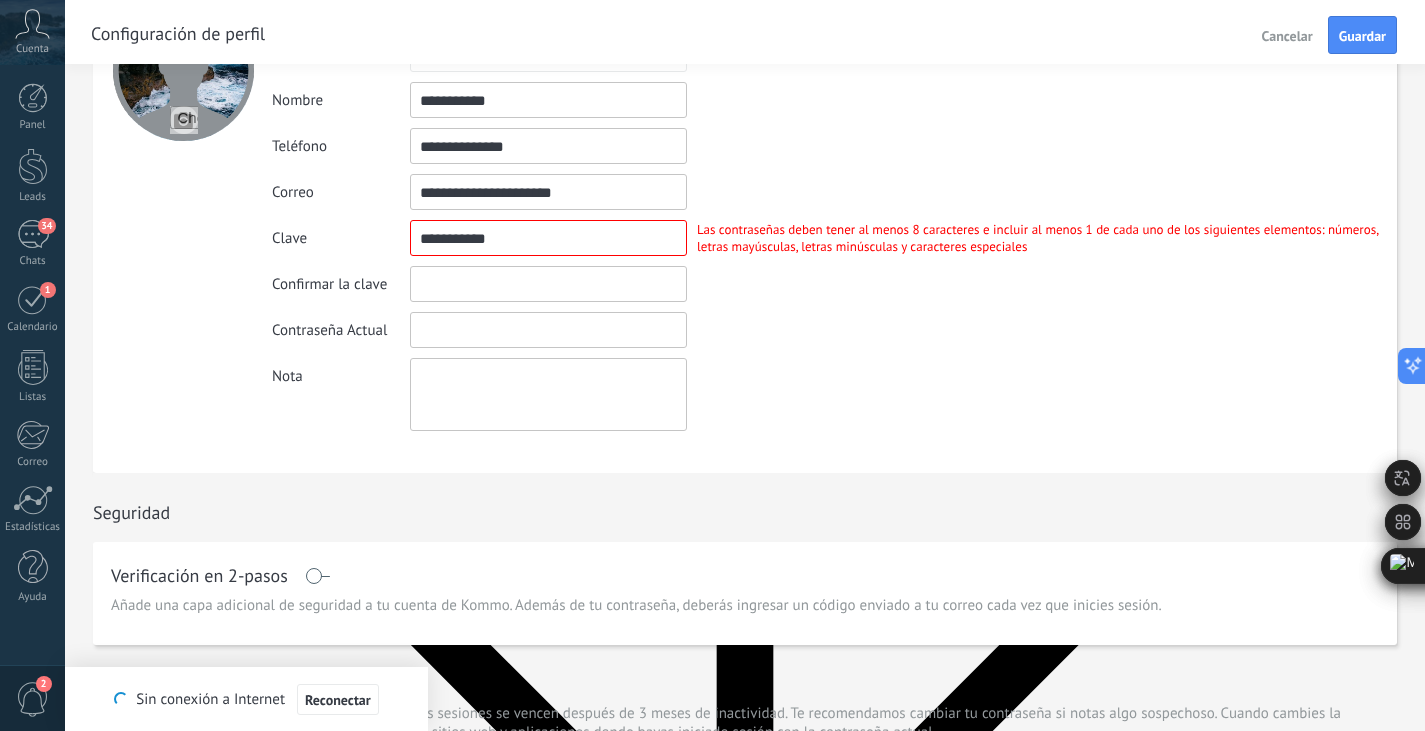 click at bounding box center [548, 284] 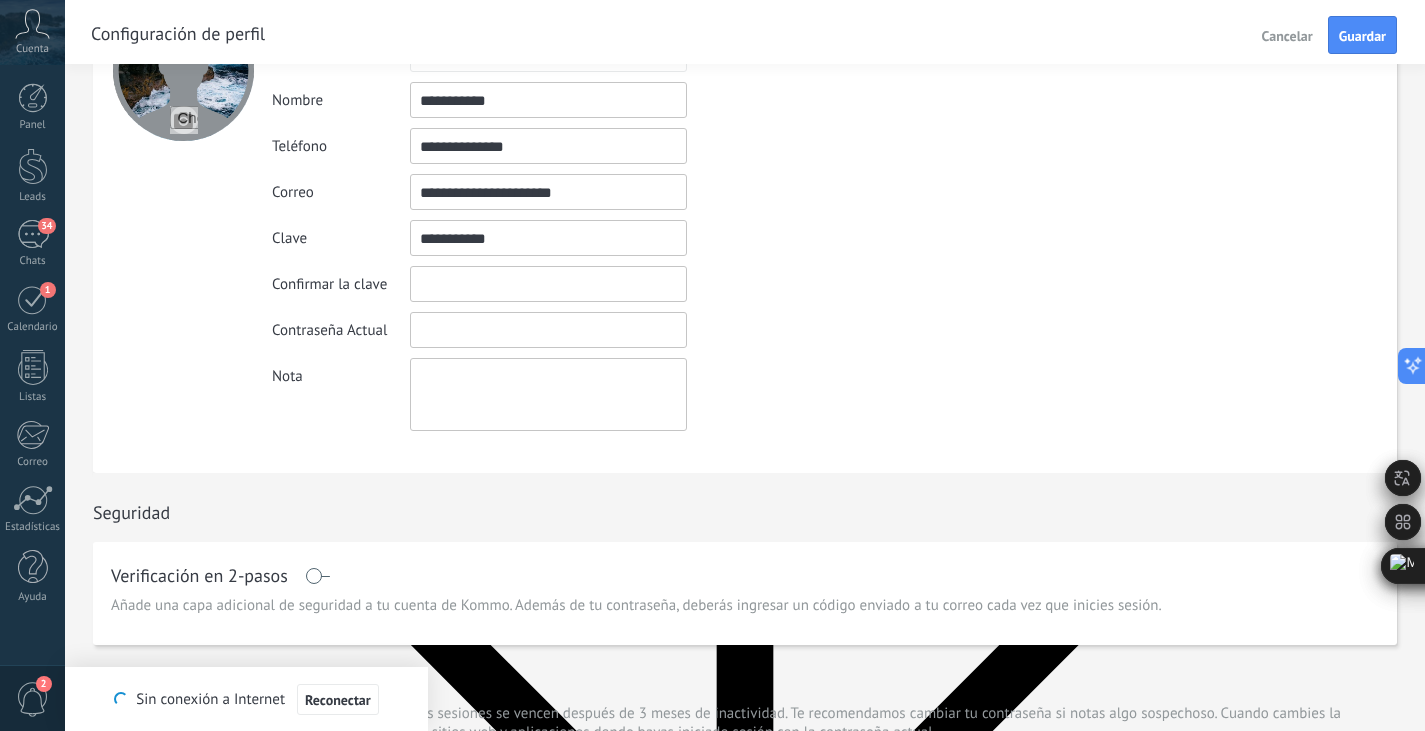click at bounding box center [548, 238] 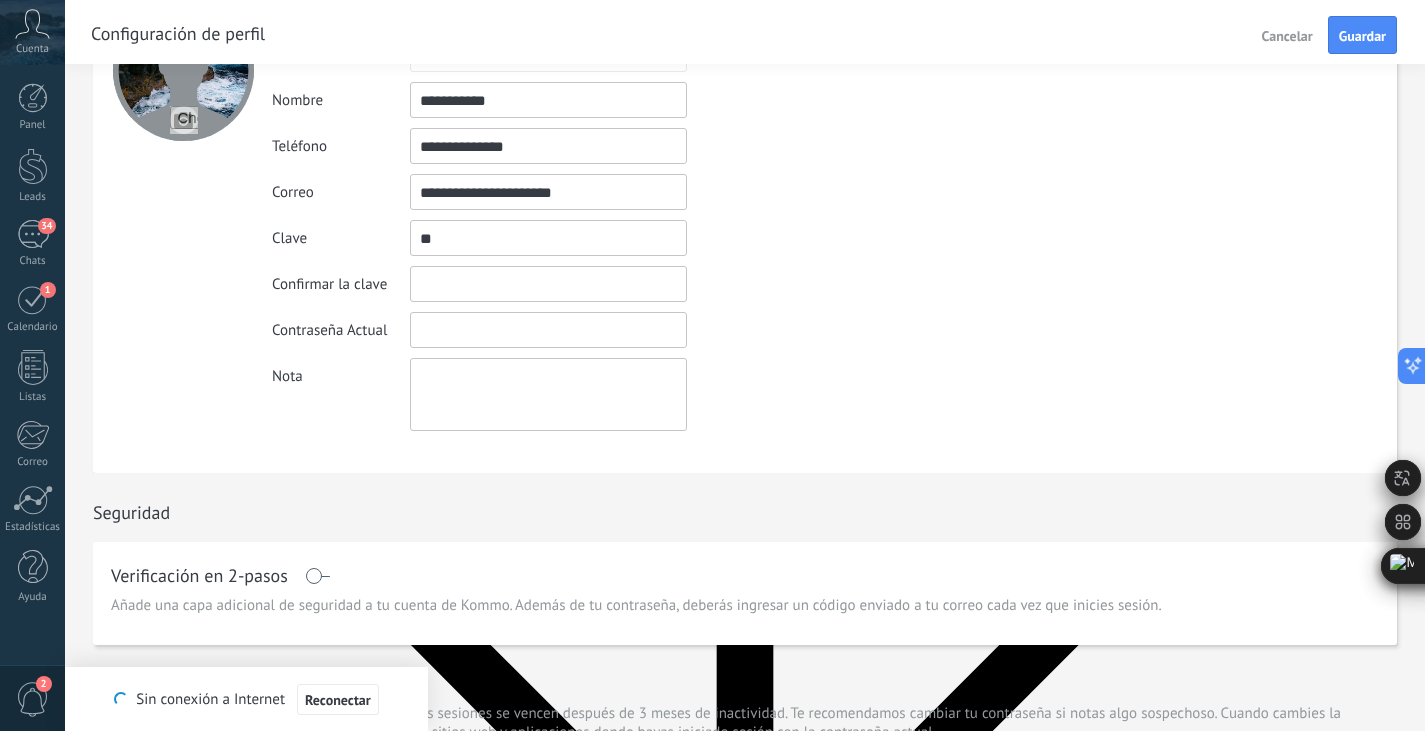 type on "*" 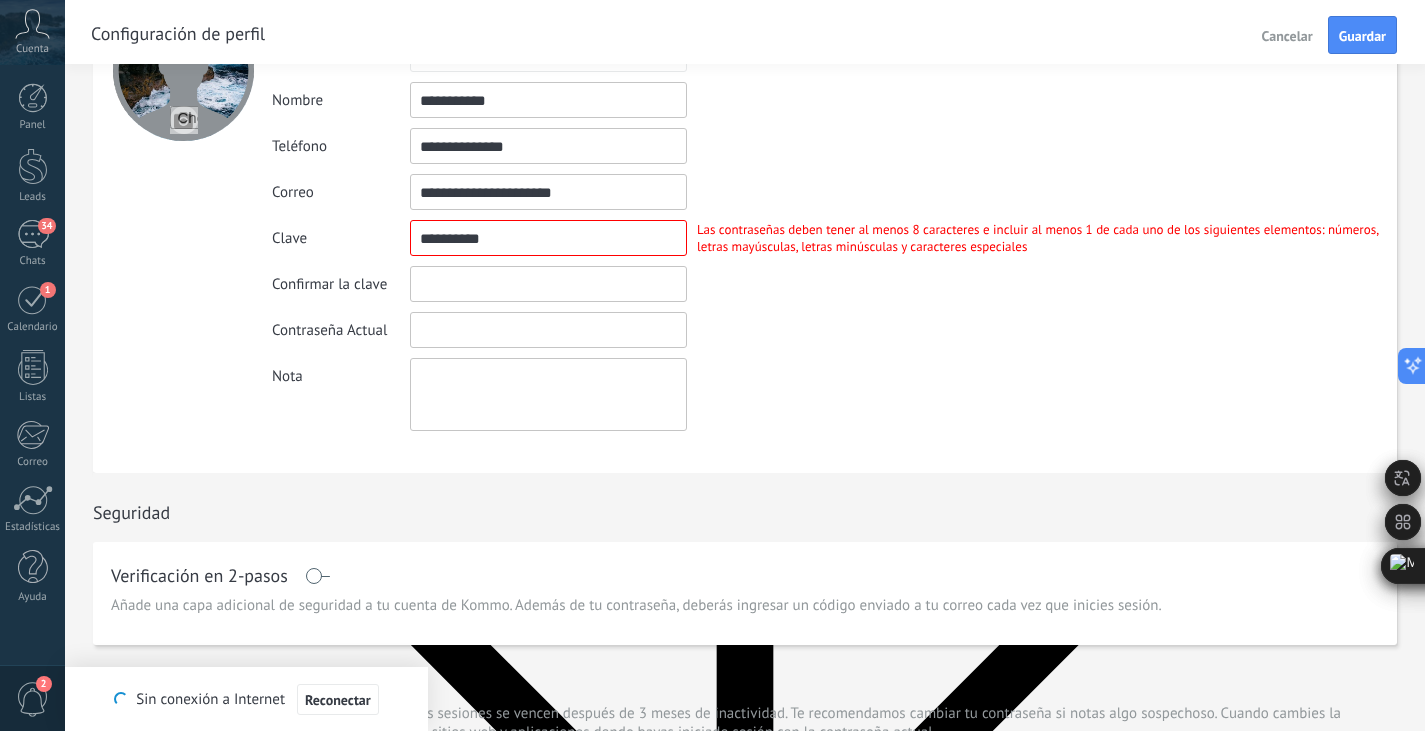 click at bounding box center (548, 284) 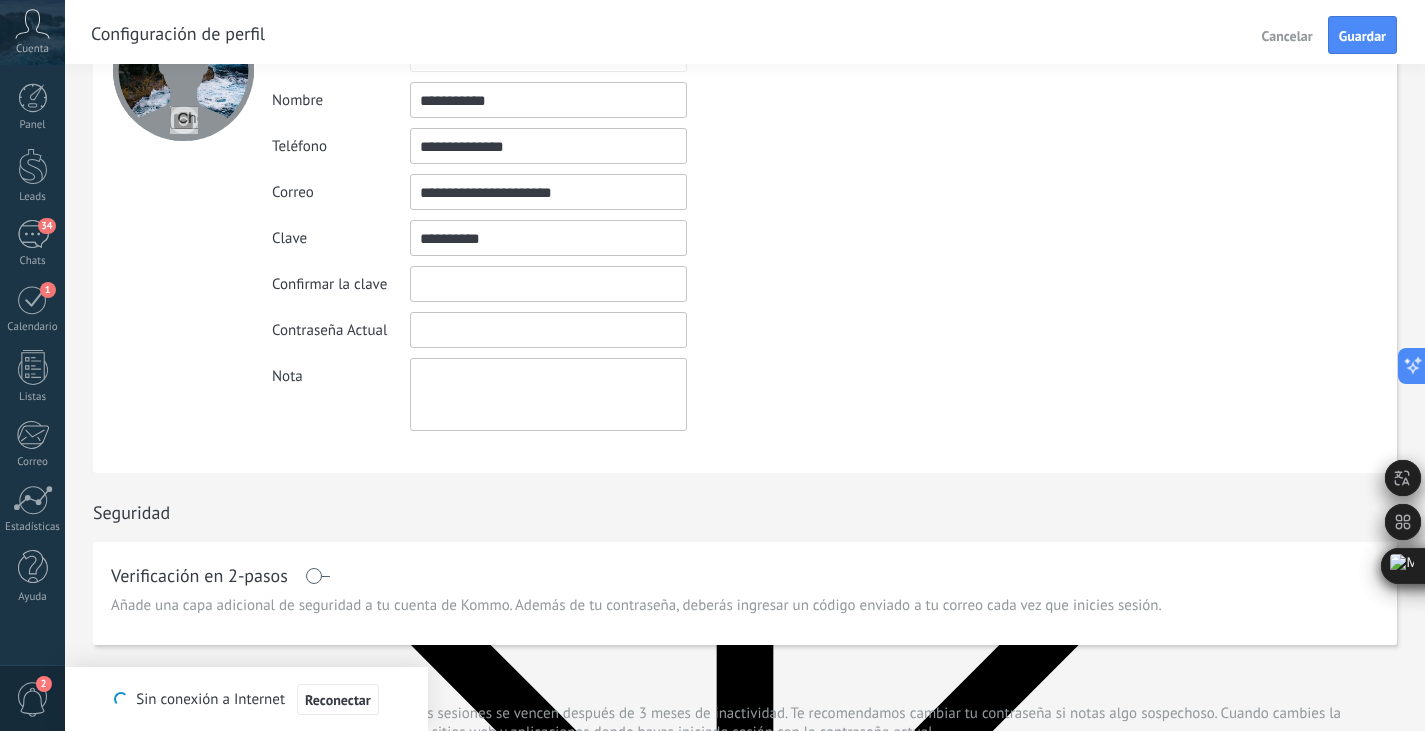 click at bounding box center [548, 238] 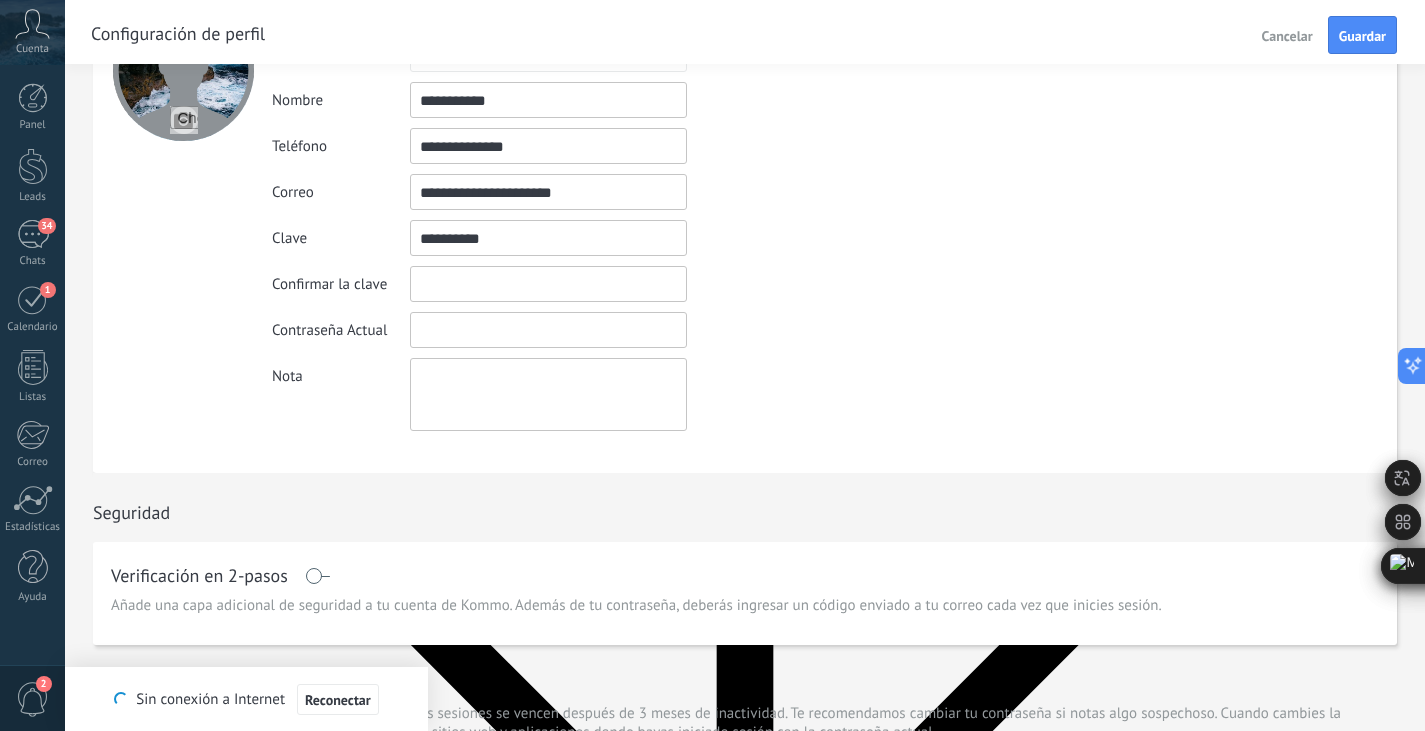 click at bounding box center [548, 238] 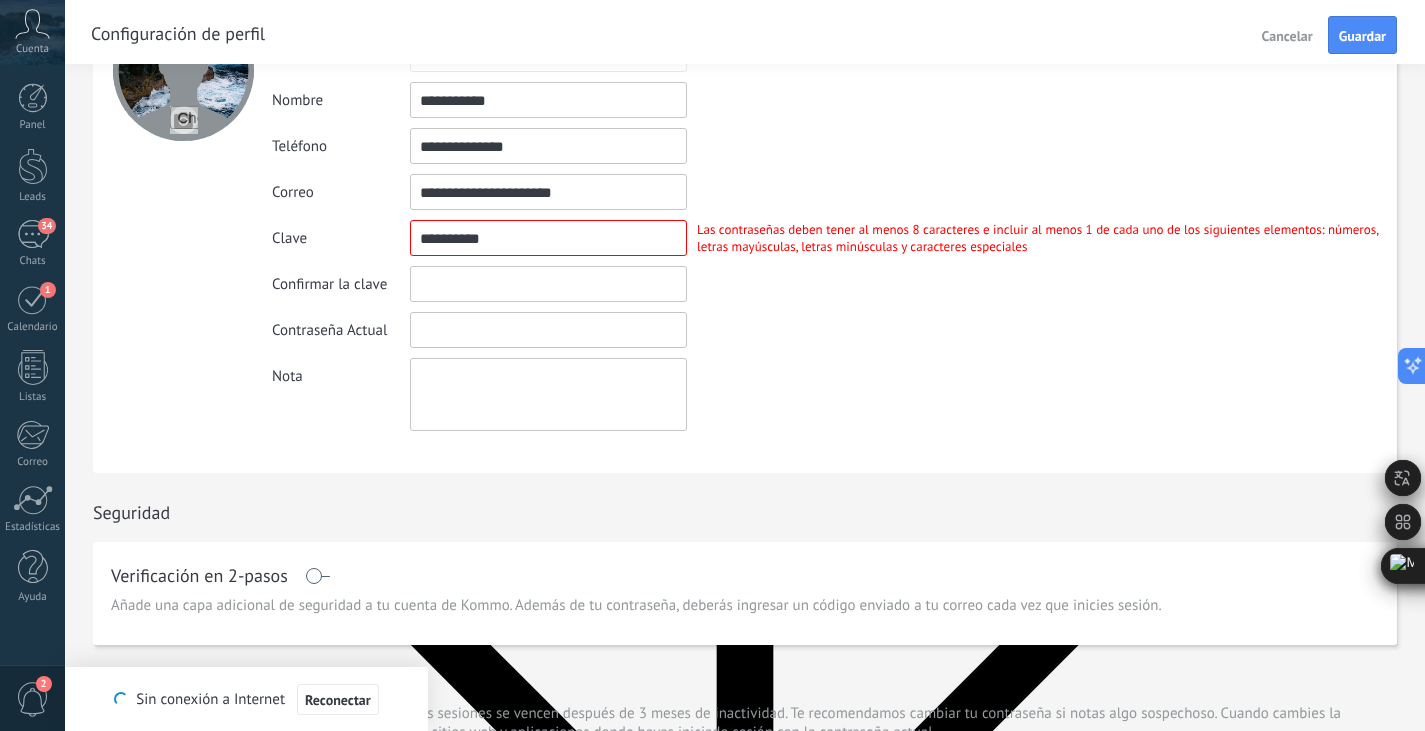 click at bounding box center [548, 284] 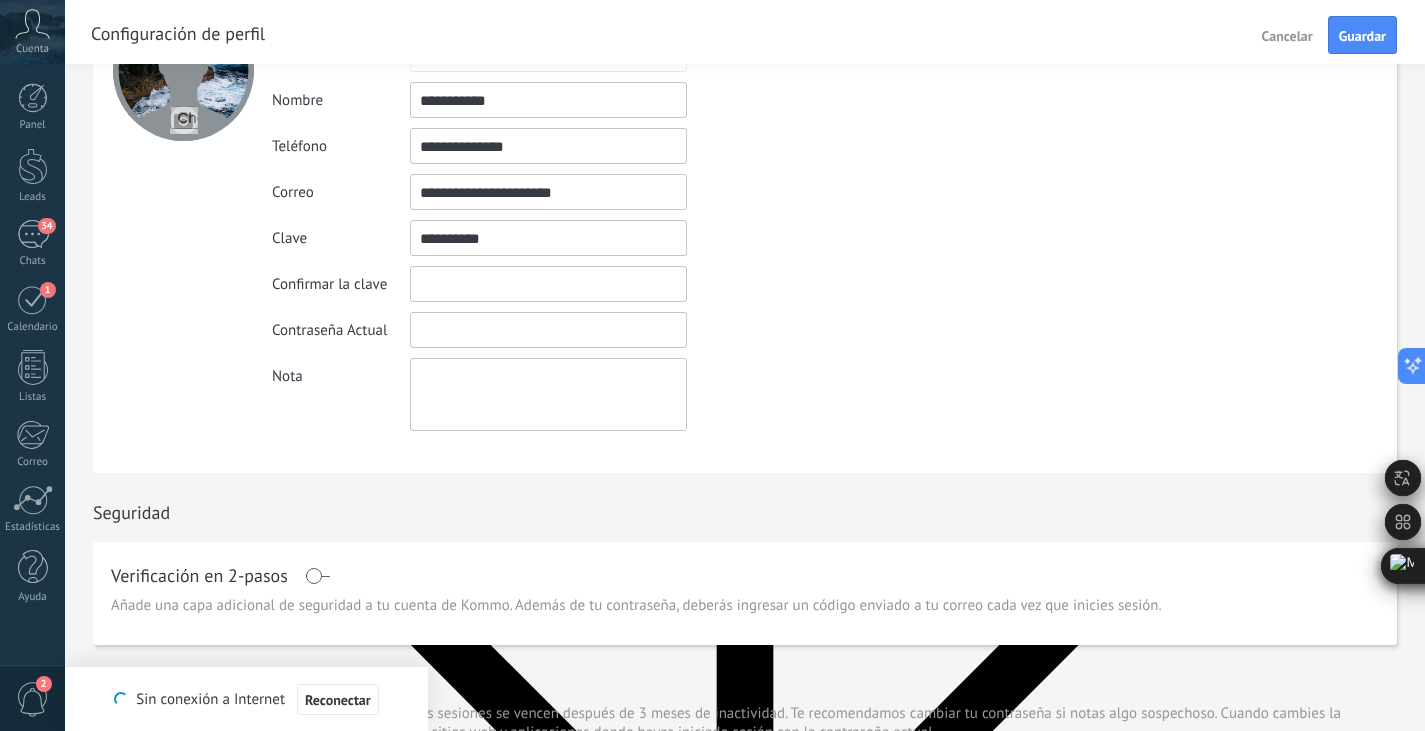 click at bounding box center (548, 238) 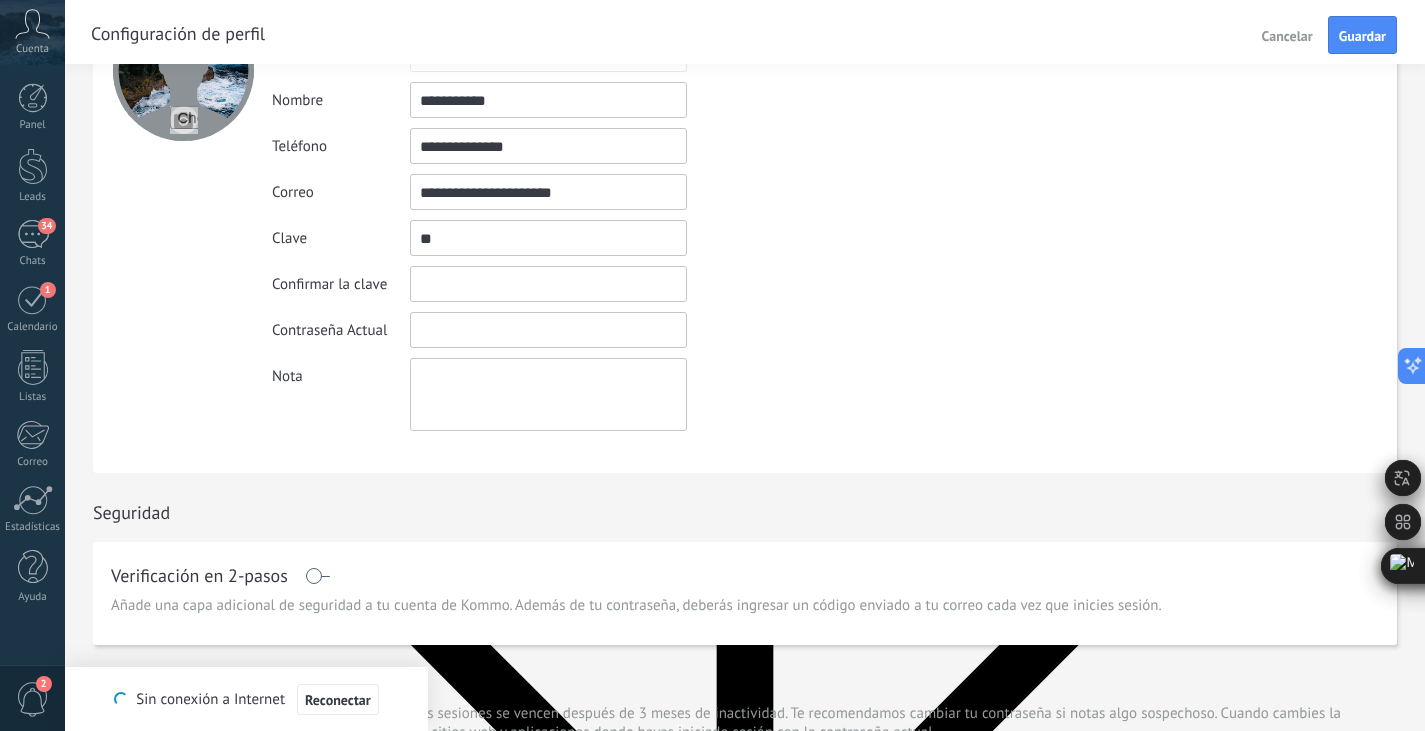 type on "*" 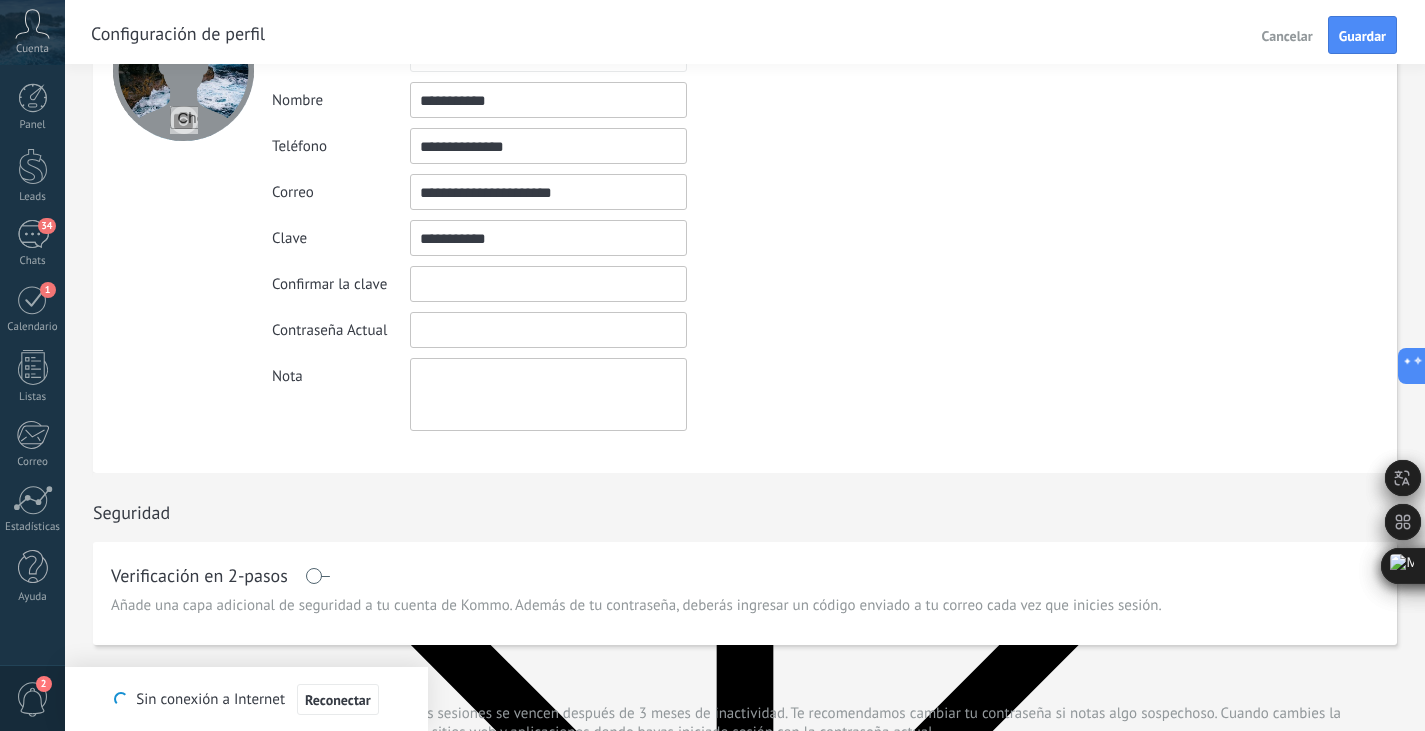 type on "**********" 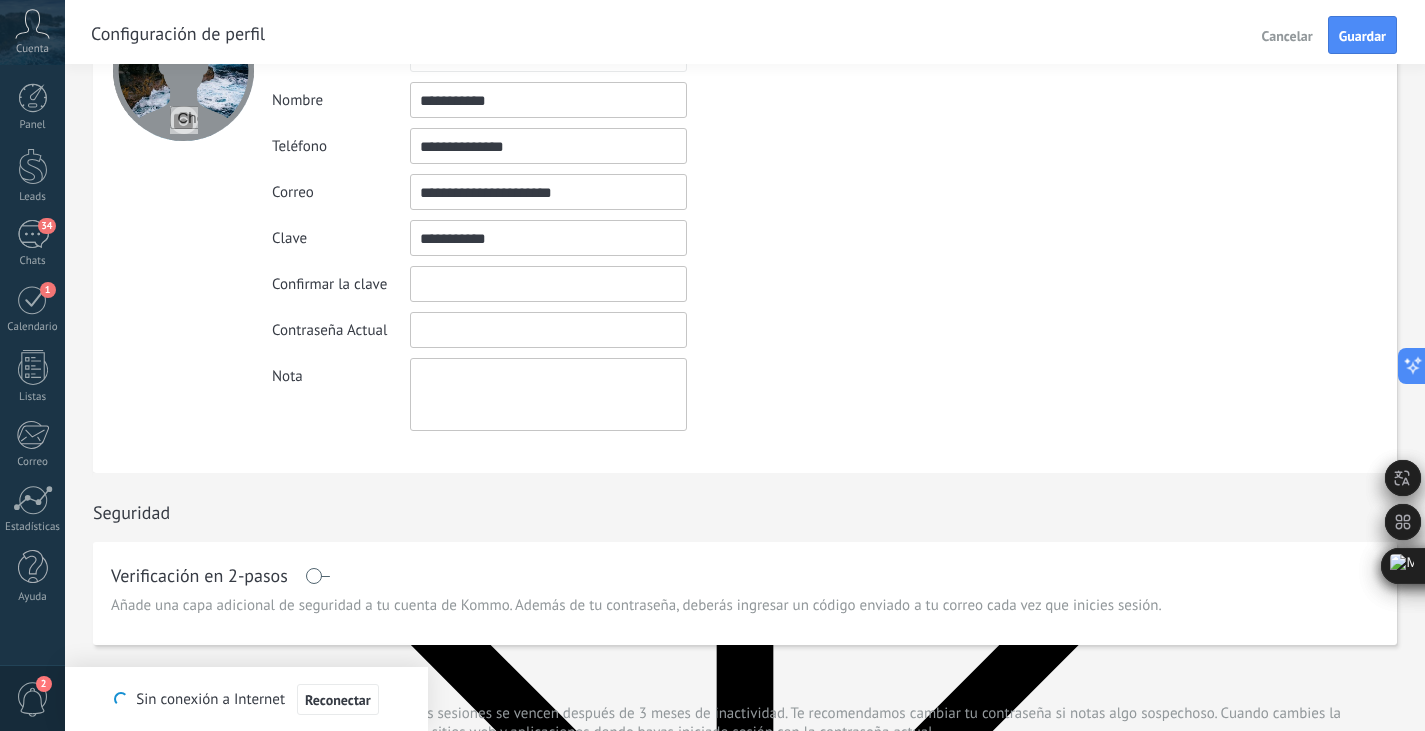 click at bounding box center [548, 238] 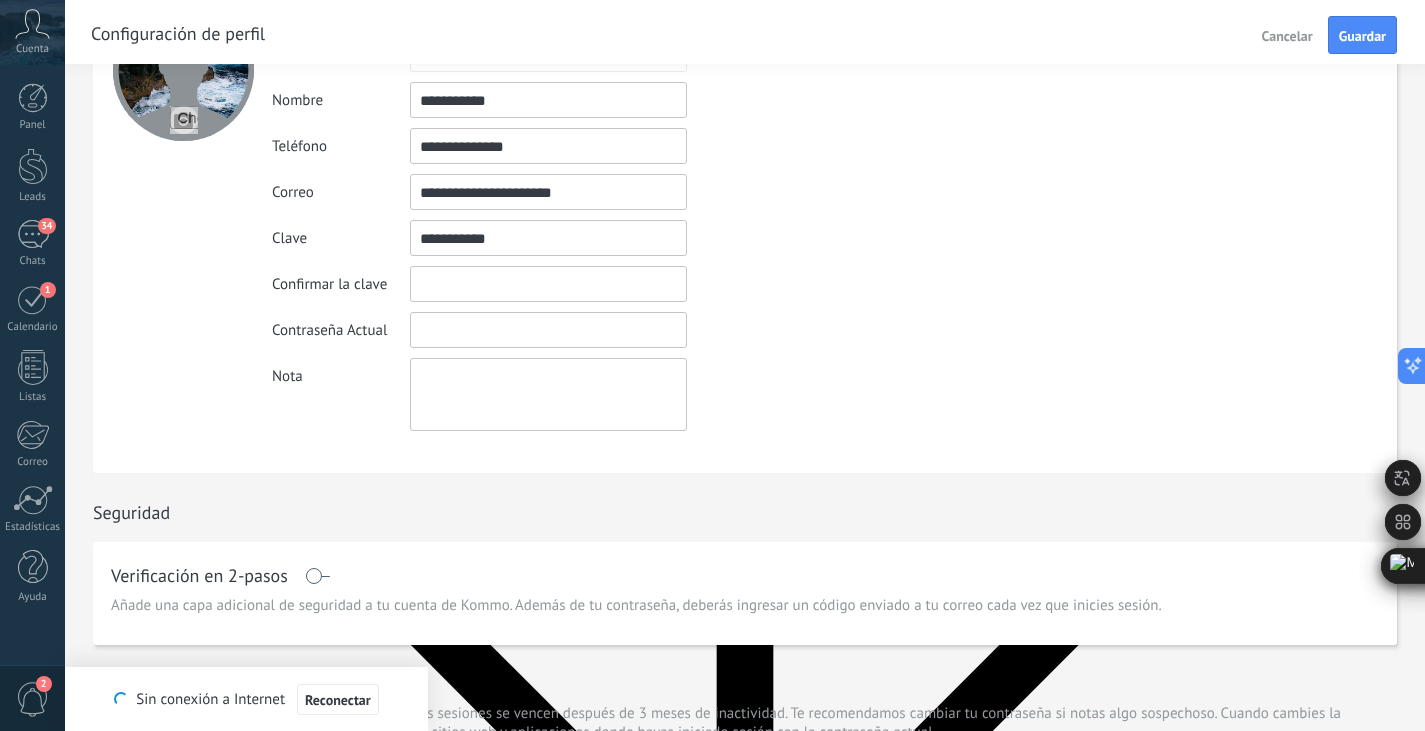 drag, startPoint x: 533, startPoint y: 241, endPoint x: 369, endPoint y: 254, distance: 164.51443 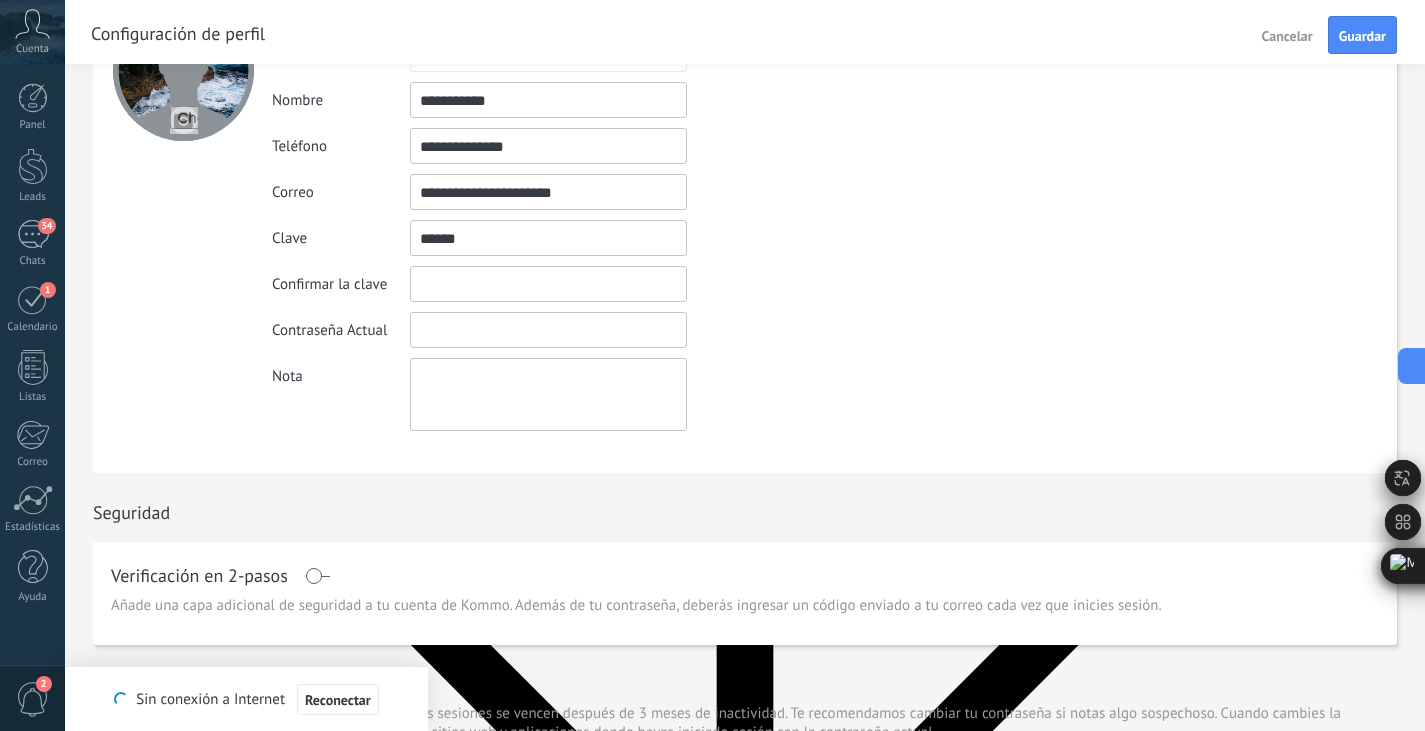 drag, startPoint x: 504, startPoint y: 226, endPoint x: 365, endPoint y: 230, distance: 139.05754 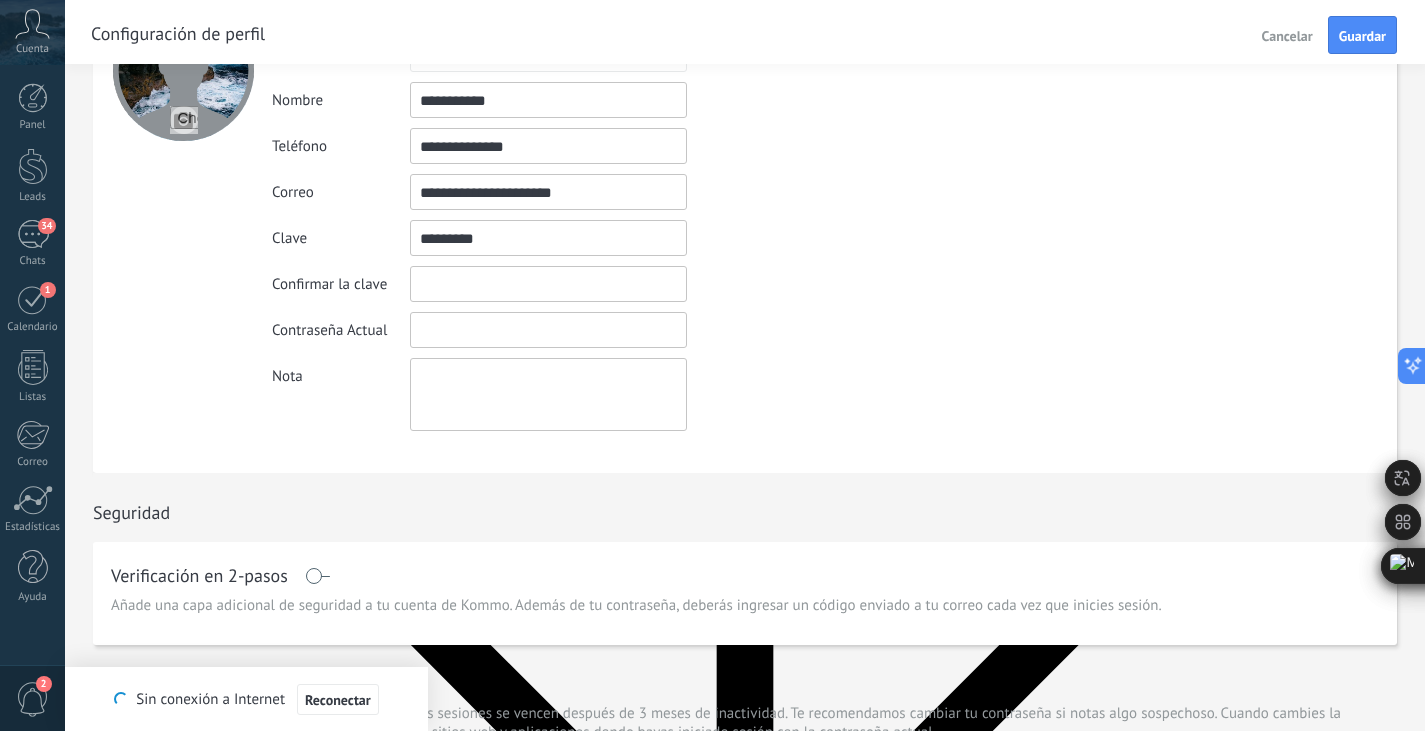 type on "*********" 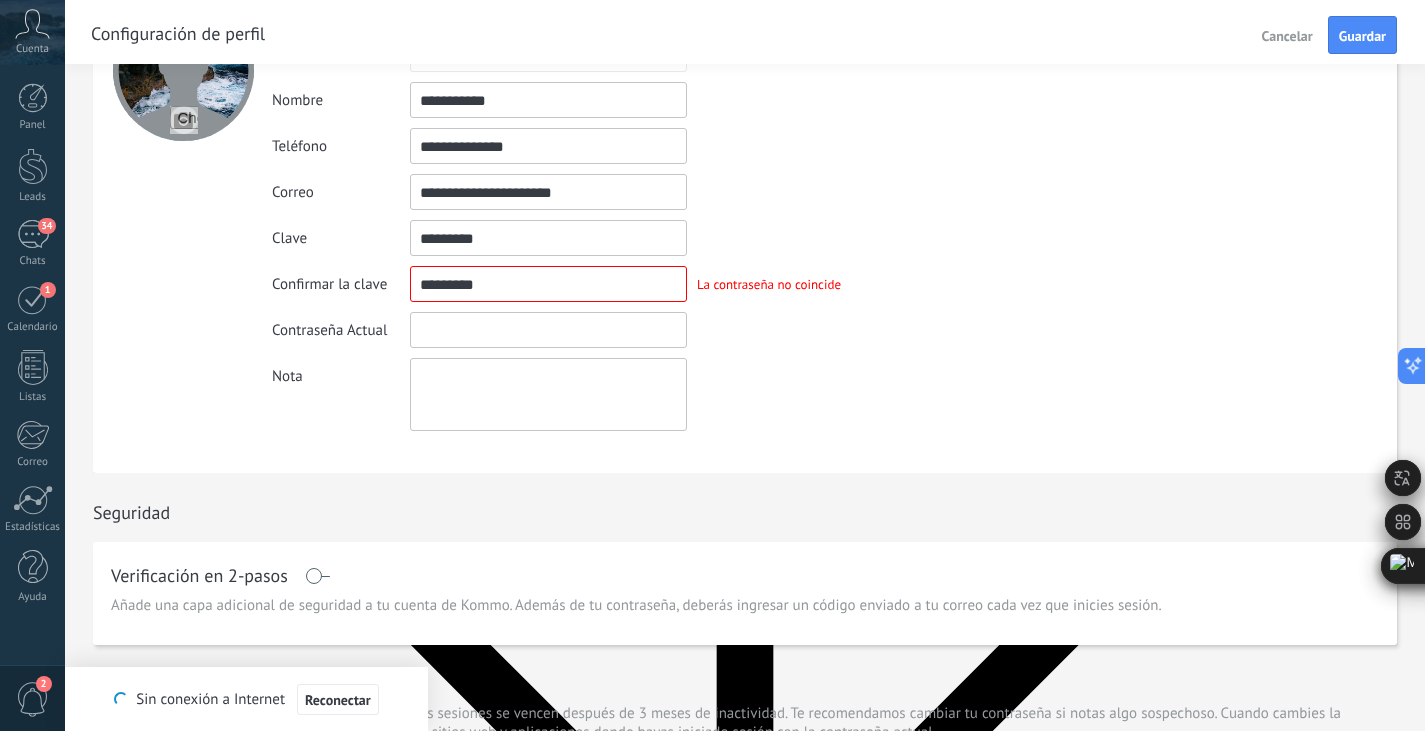 click at bounding box center [548, 330] 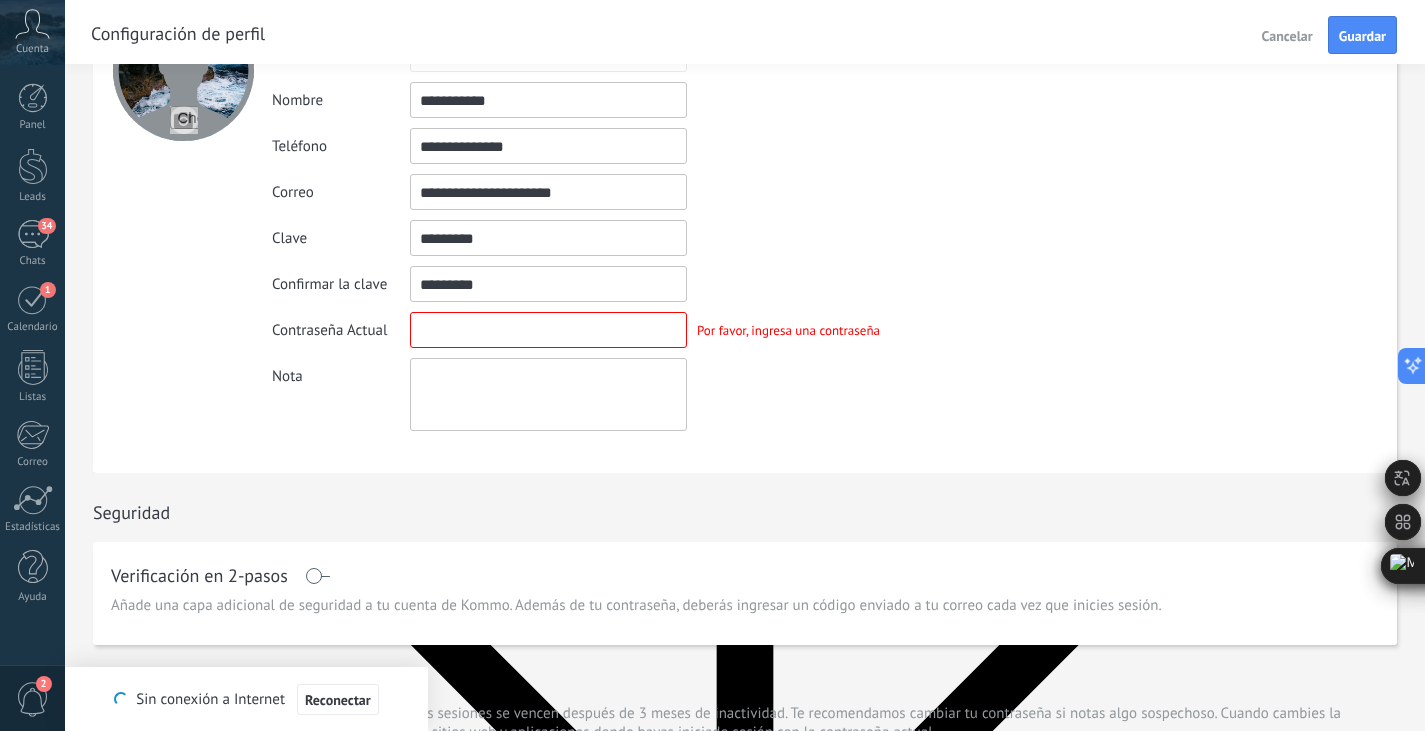 drag, startPoint x: 490, startPoint y: 273, endPoint x: 319, endPoint y: 273, distance: 171 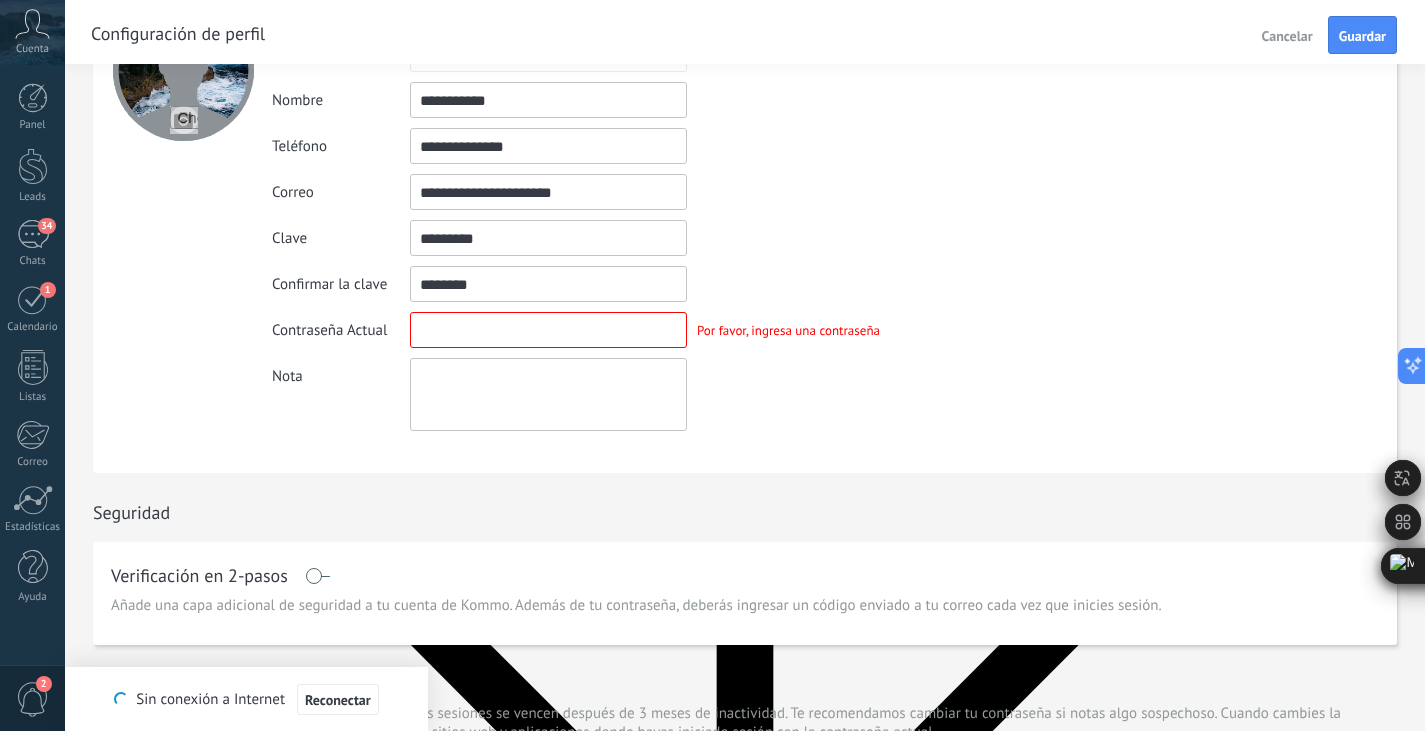 click at bounding box center [548, 284] 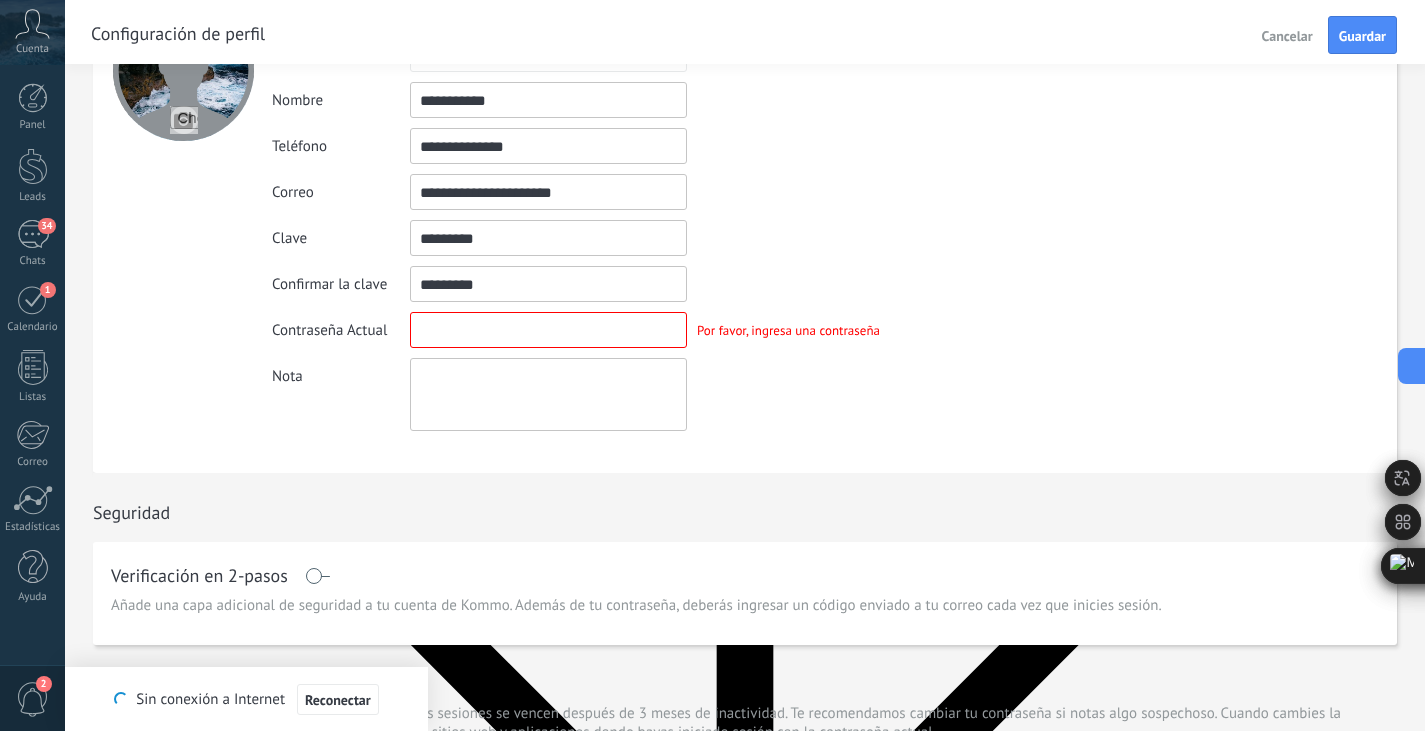 type on "*********" 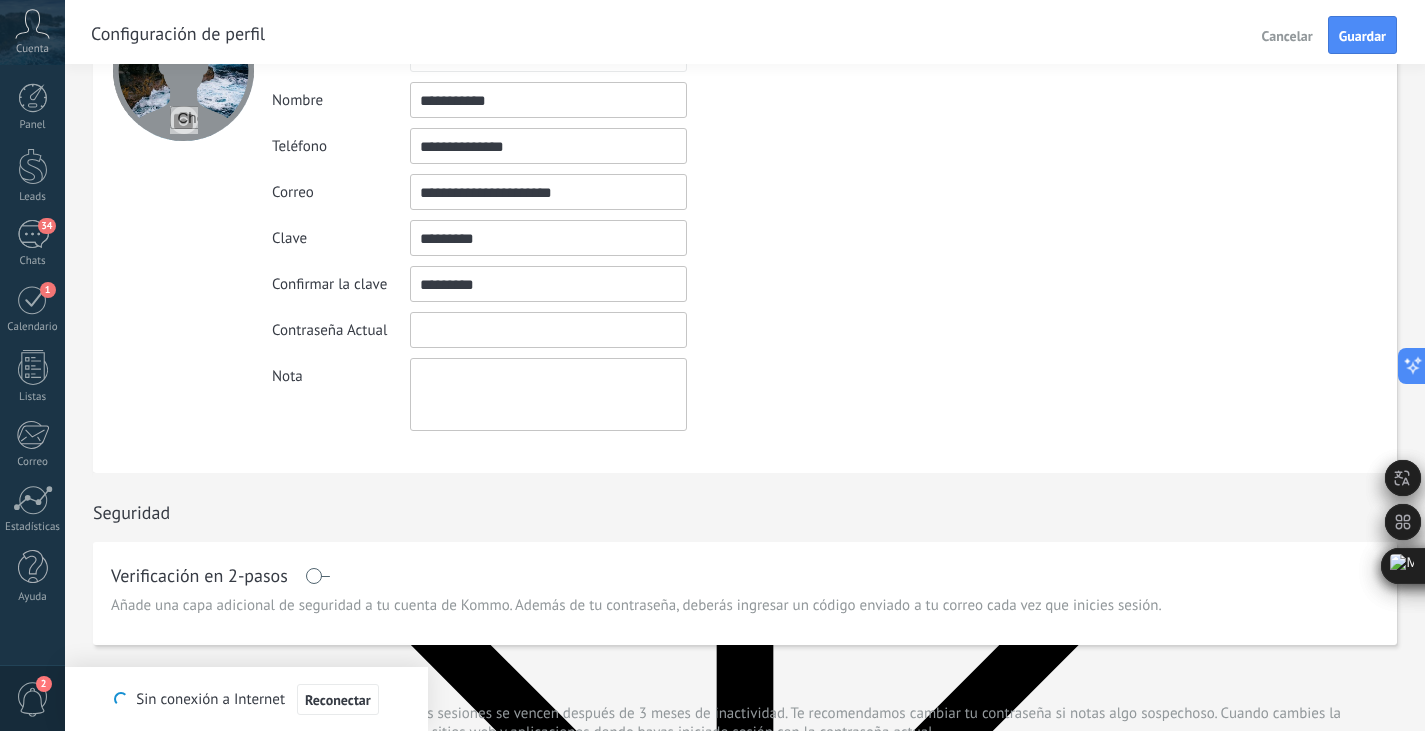 drag, startPoint x: 380, startPoint y: 231, endPoint x: 275, endPoint y: 231, distance: 105 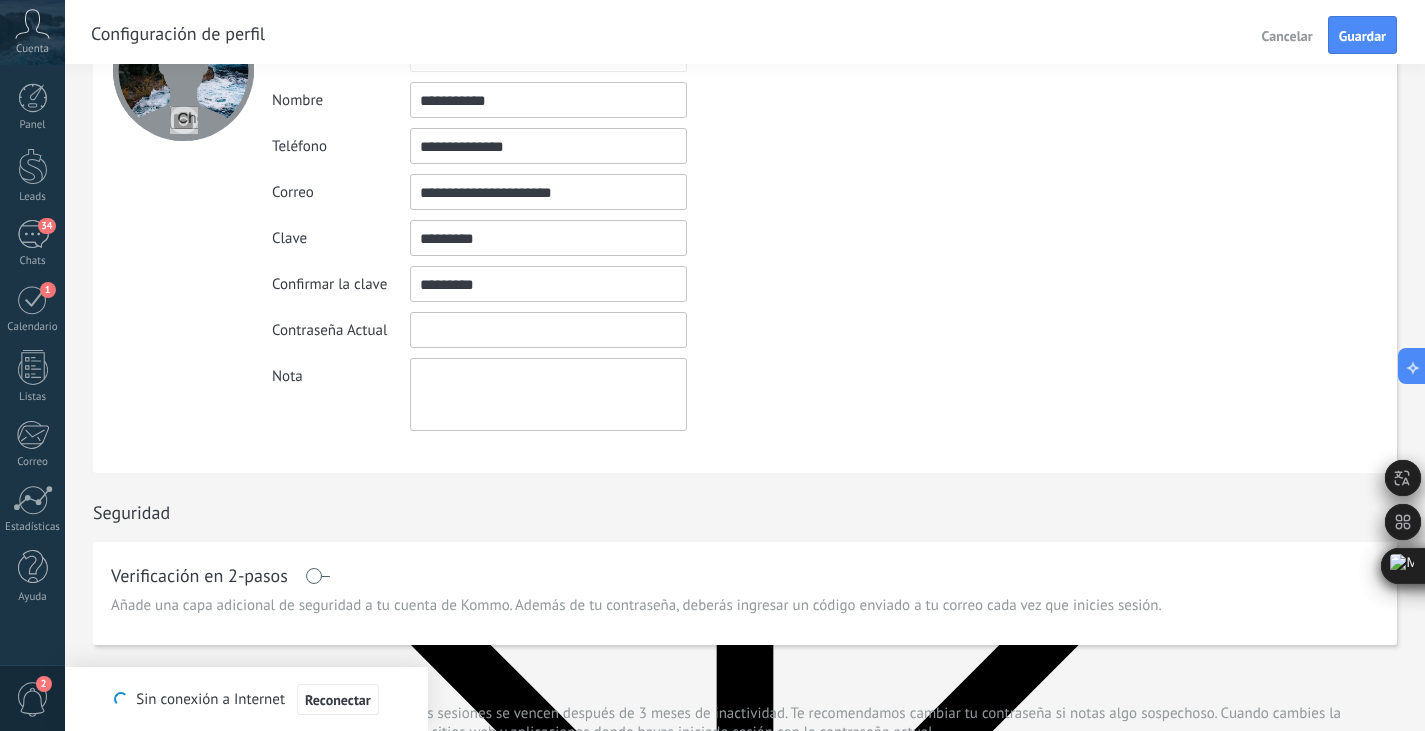 type on "*********" 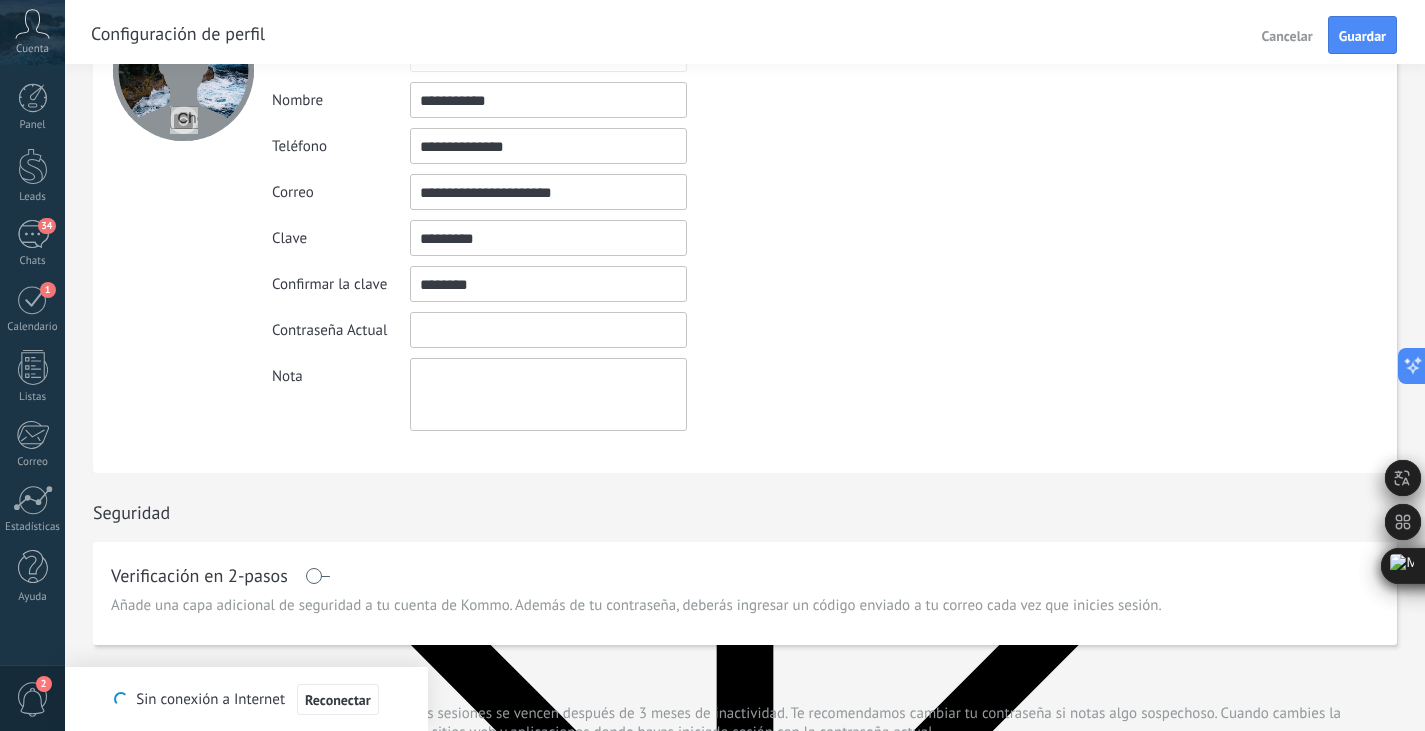 type on "*********" 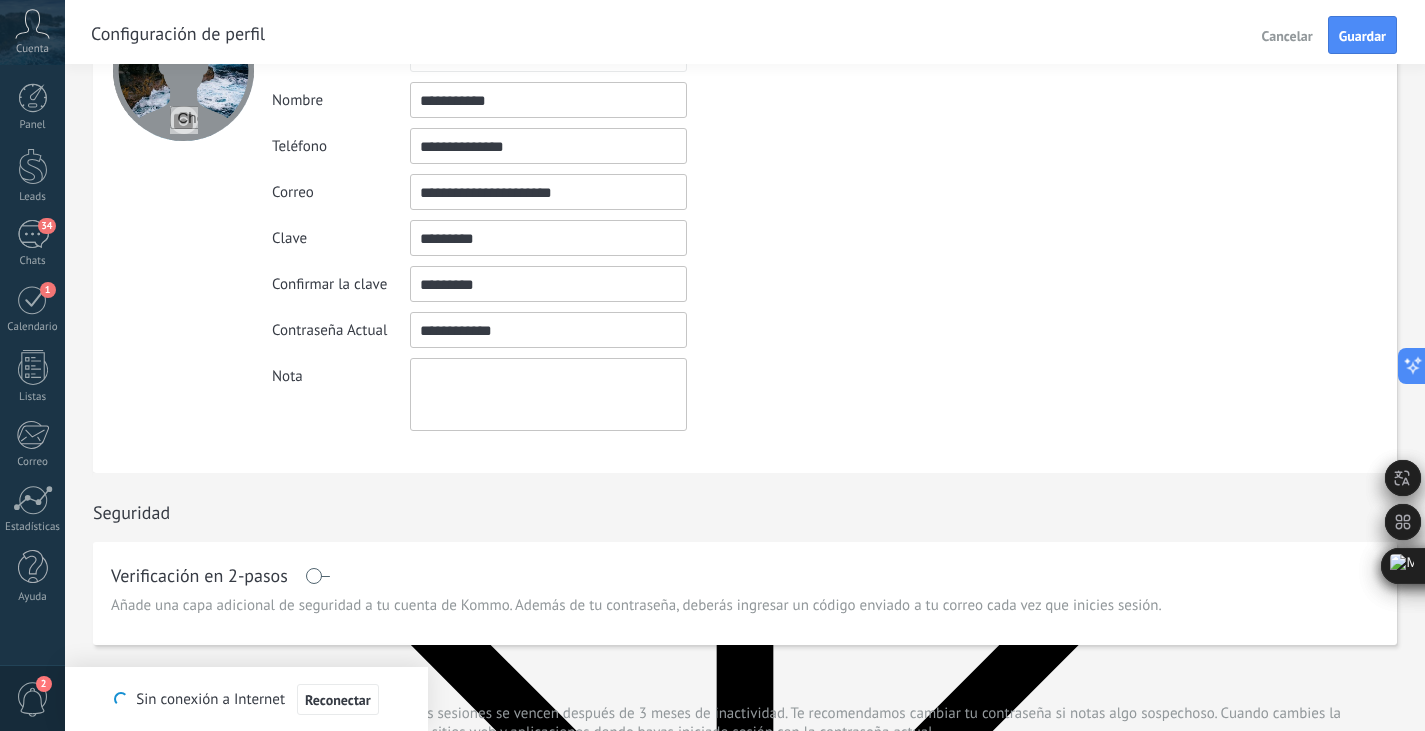 type on "**********" 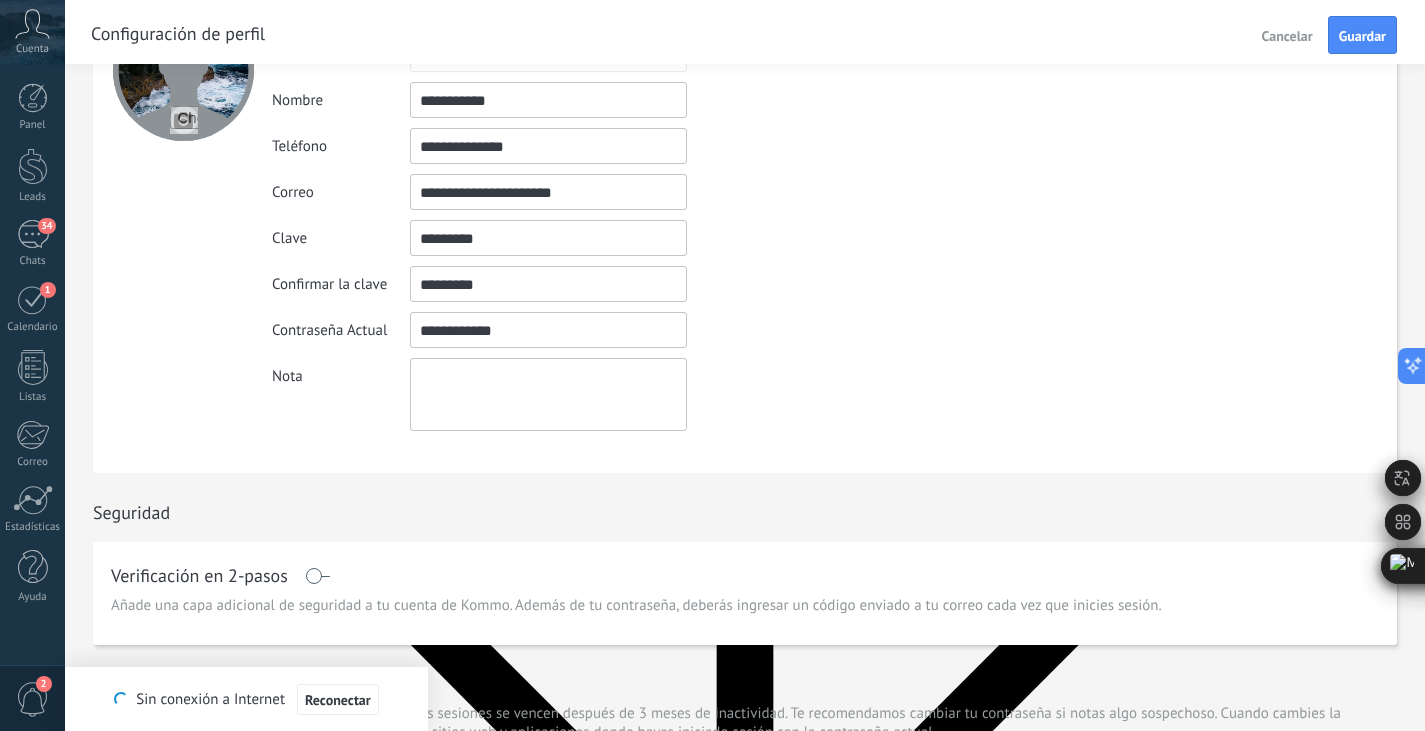 drag, startPoint x: 529, startPoint y: 332, endPoint x: 384, endPoint y: 304, distance: 147.67871 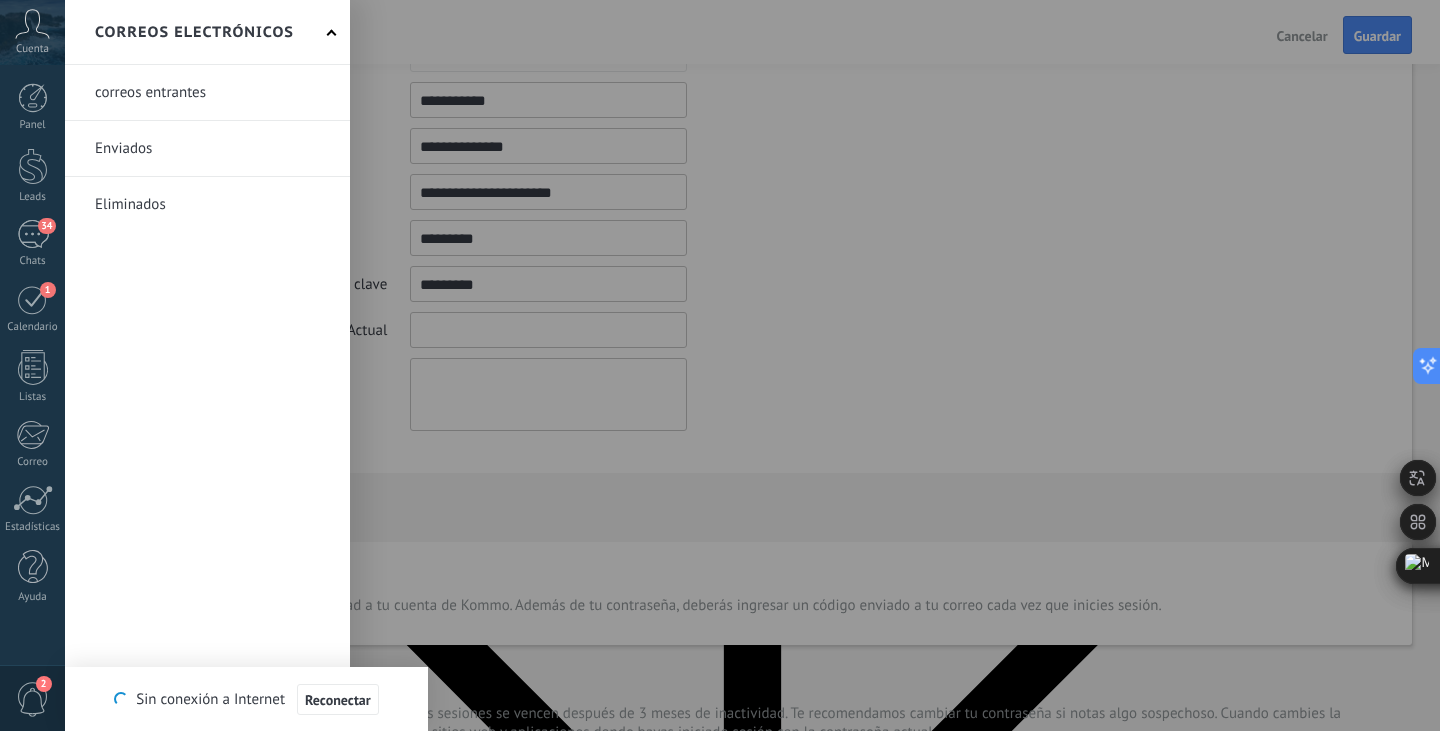 type 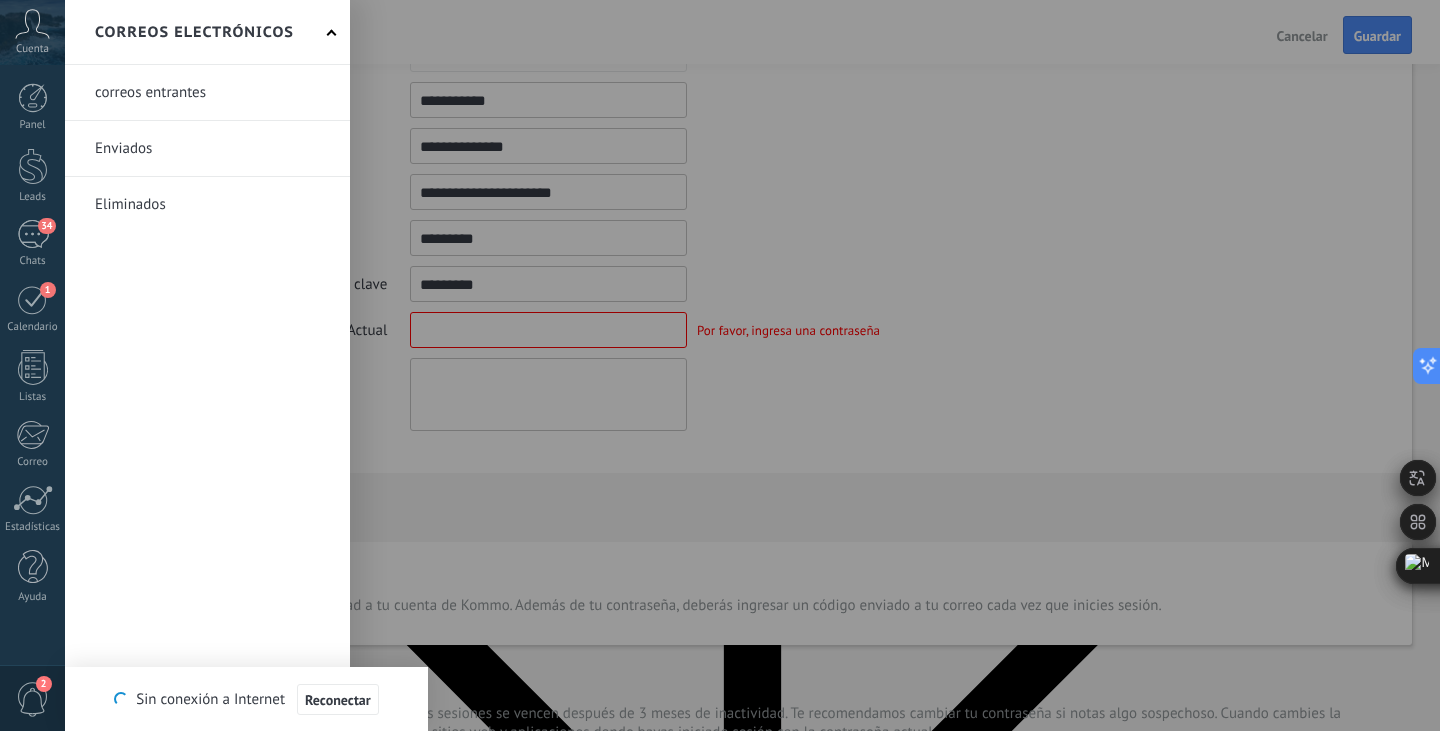 drag, startPoint x: 1029, startPoint y: 365, endPoint x: 1037, endPoint y: 324, distance: 41.773197 